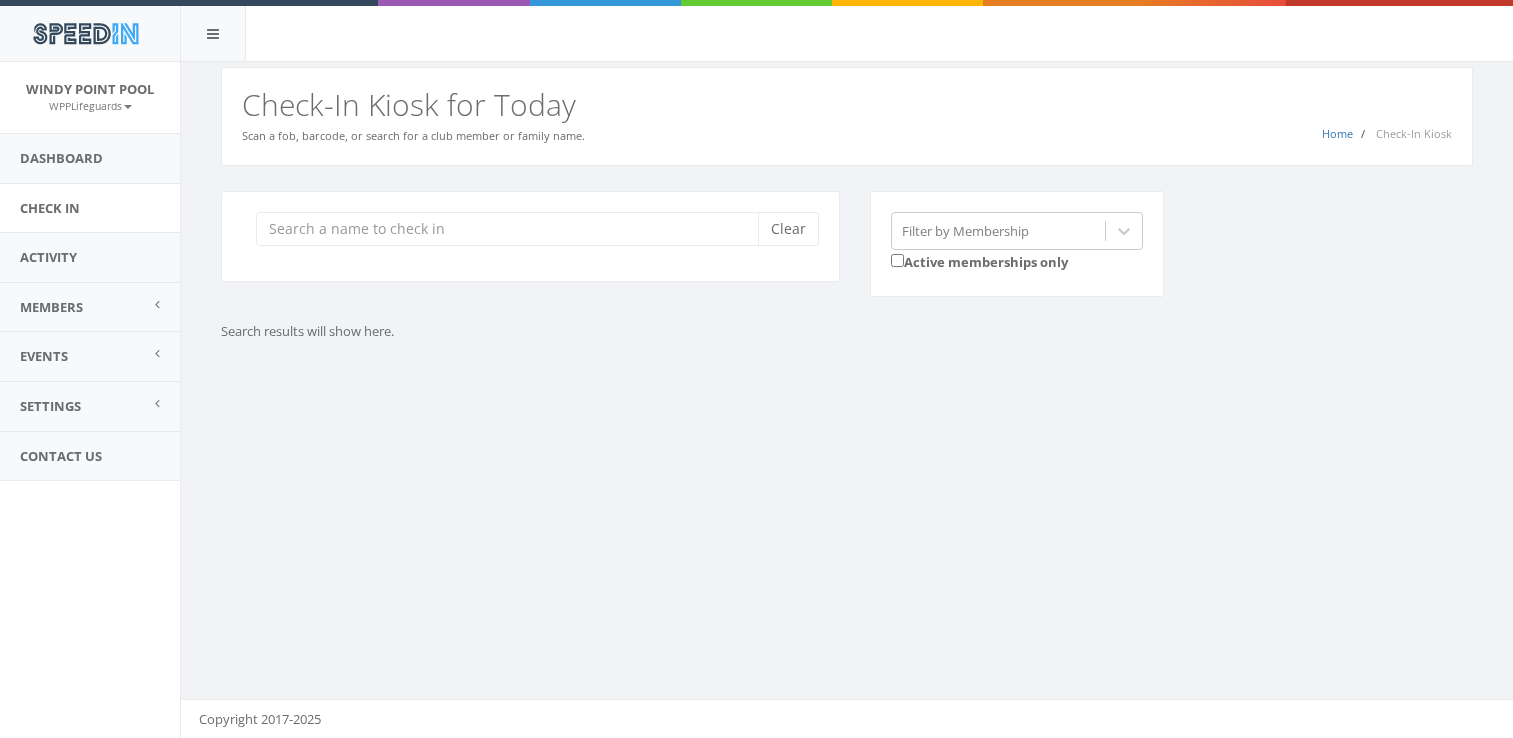 scroll, scrollTop: 0, scrollLeft: 0, axis: both 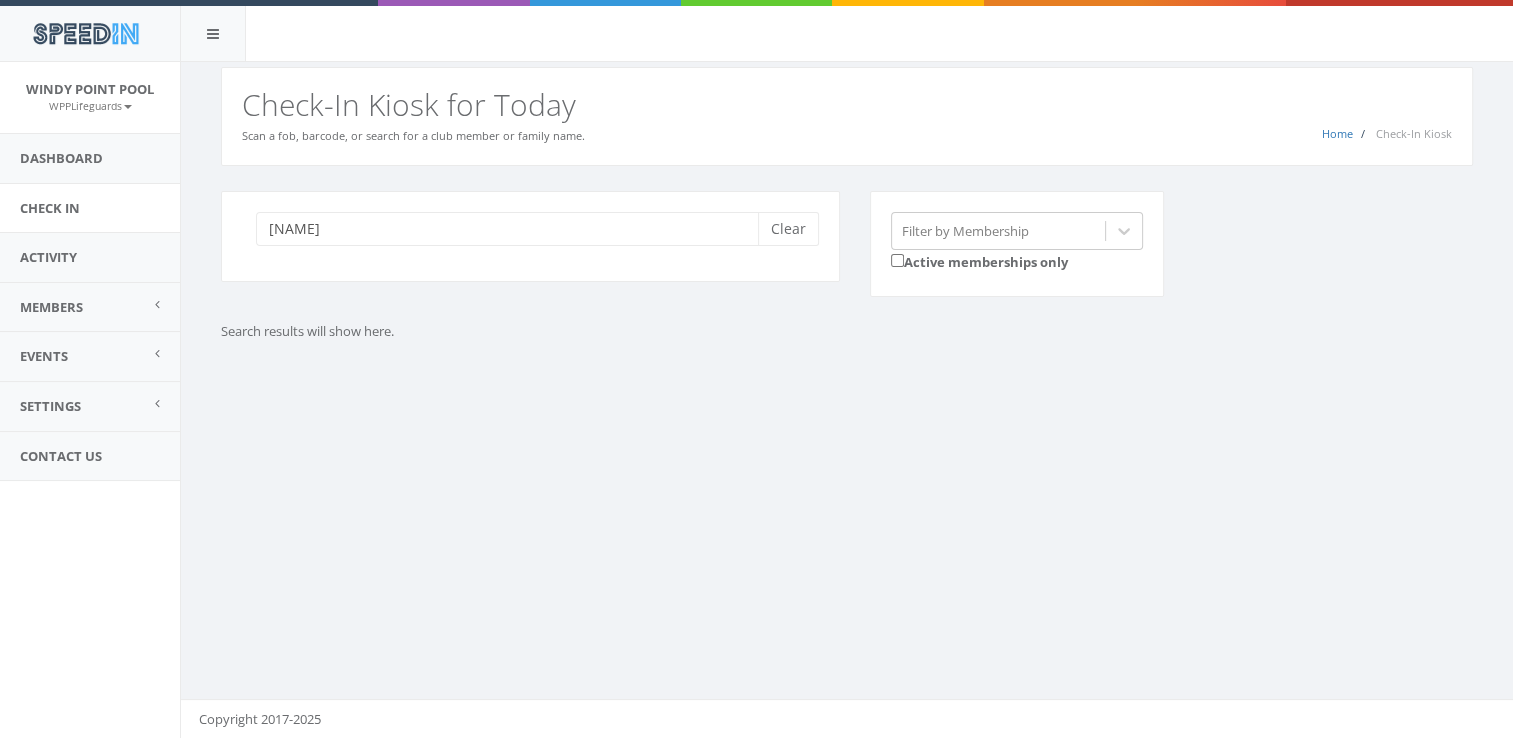 click on "[NAME] Clear" at bounding box center [530, 236] 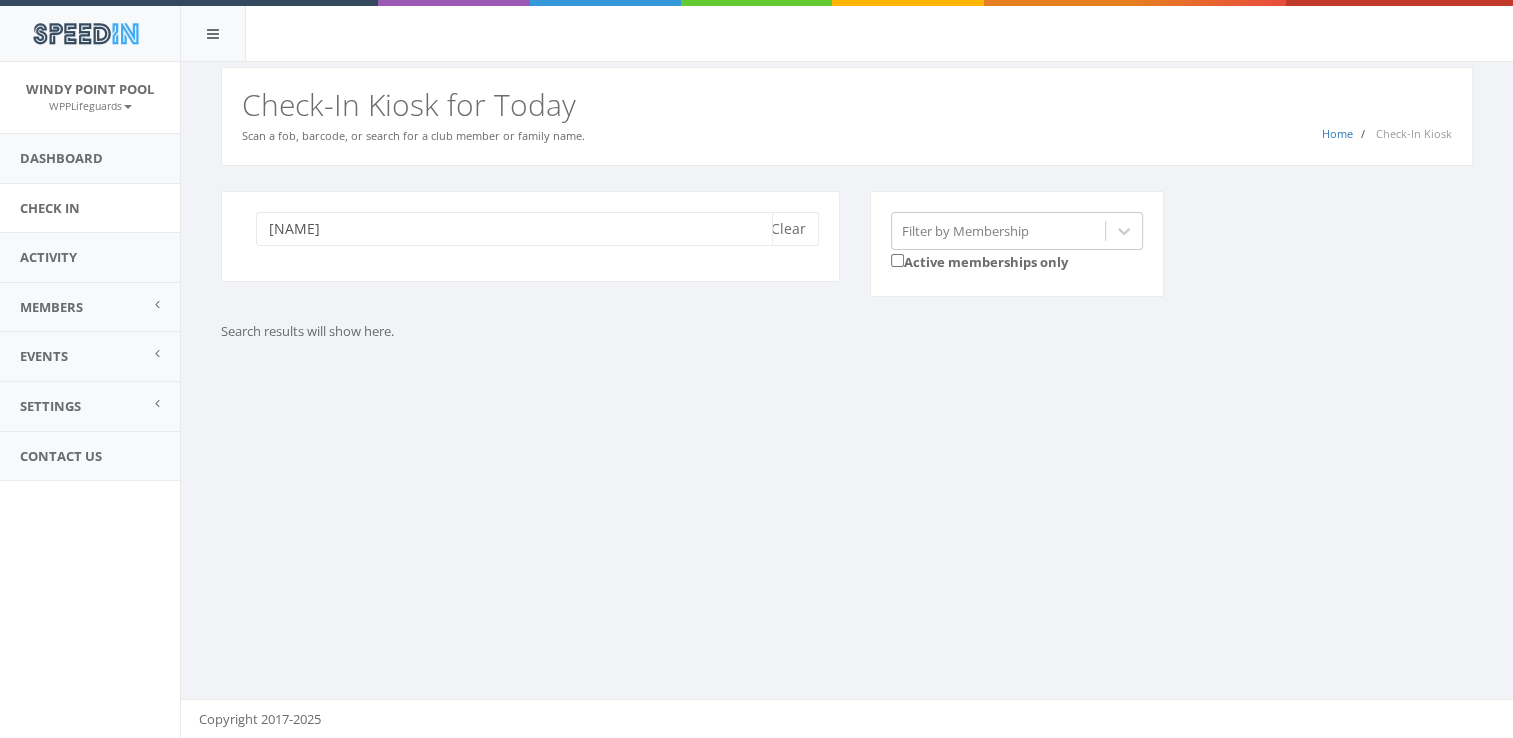 click on "[NAME]" at bounding box center [514, 229] 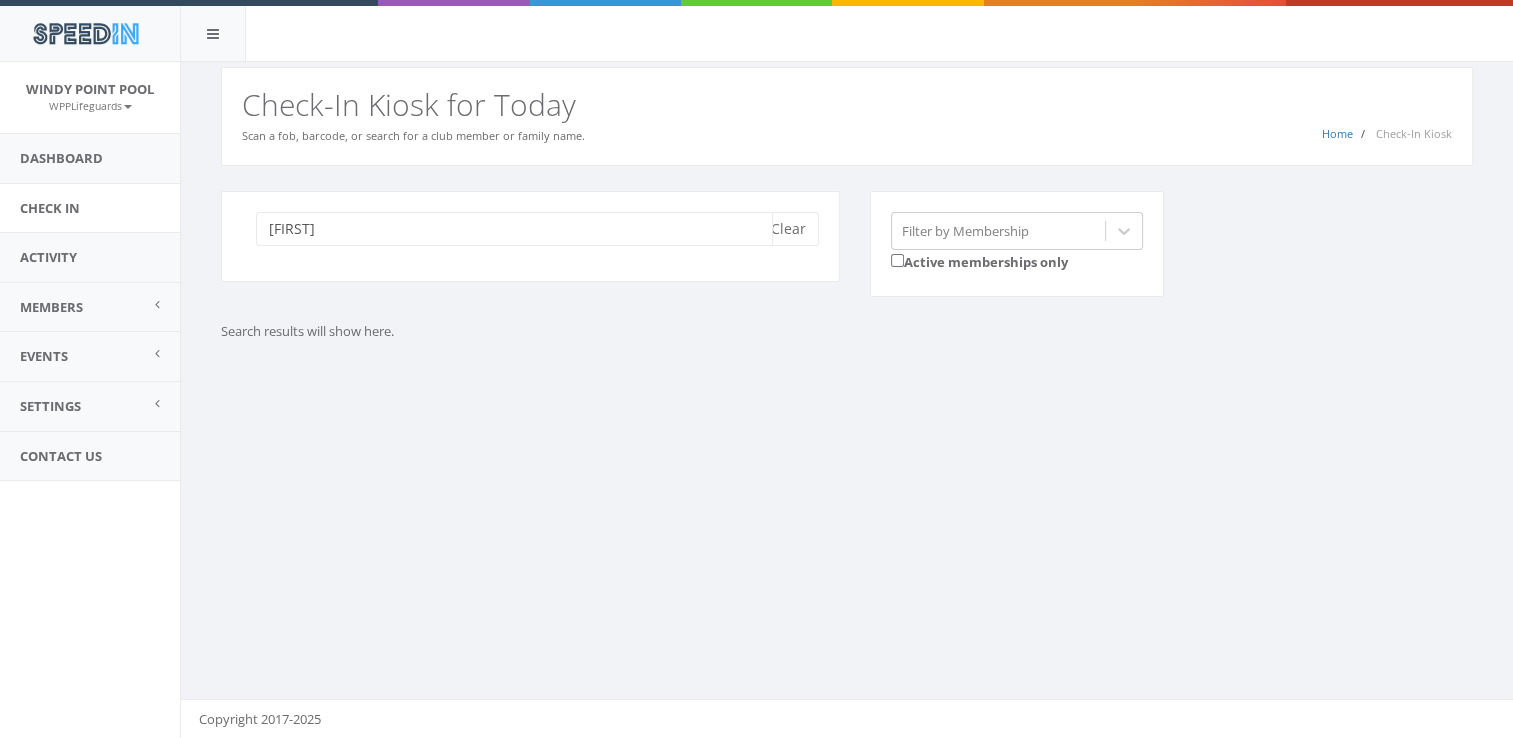 type on "k" 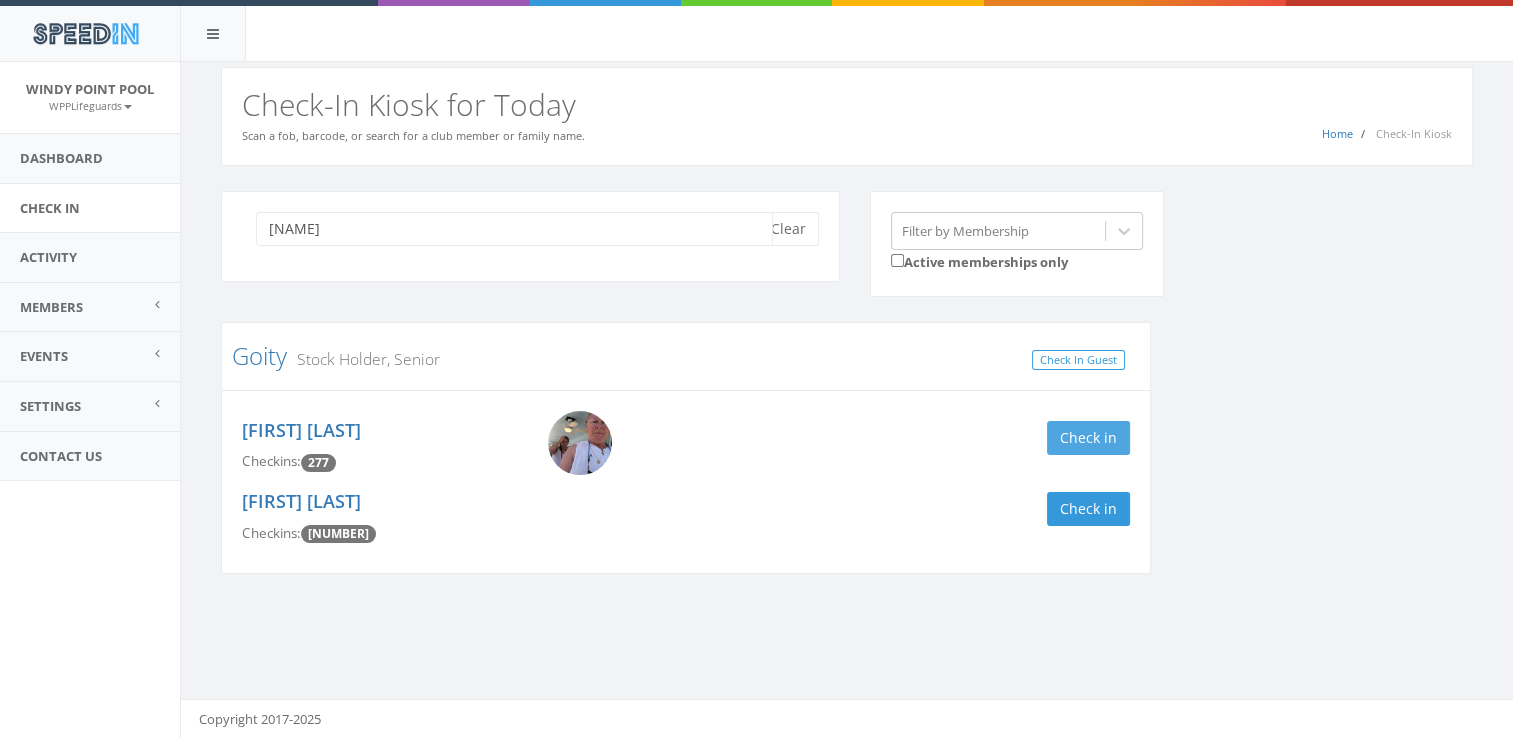 type on "[NAME]" 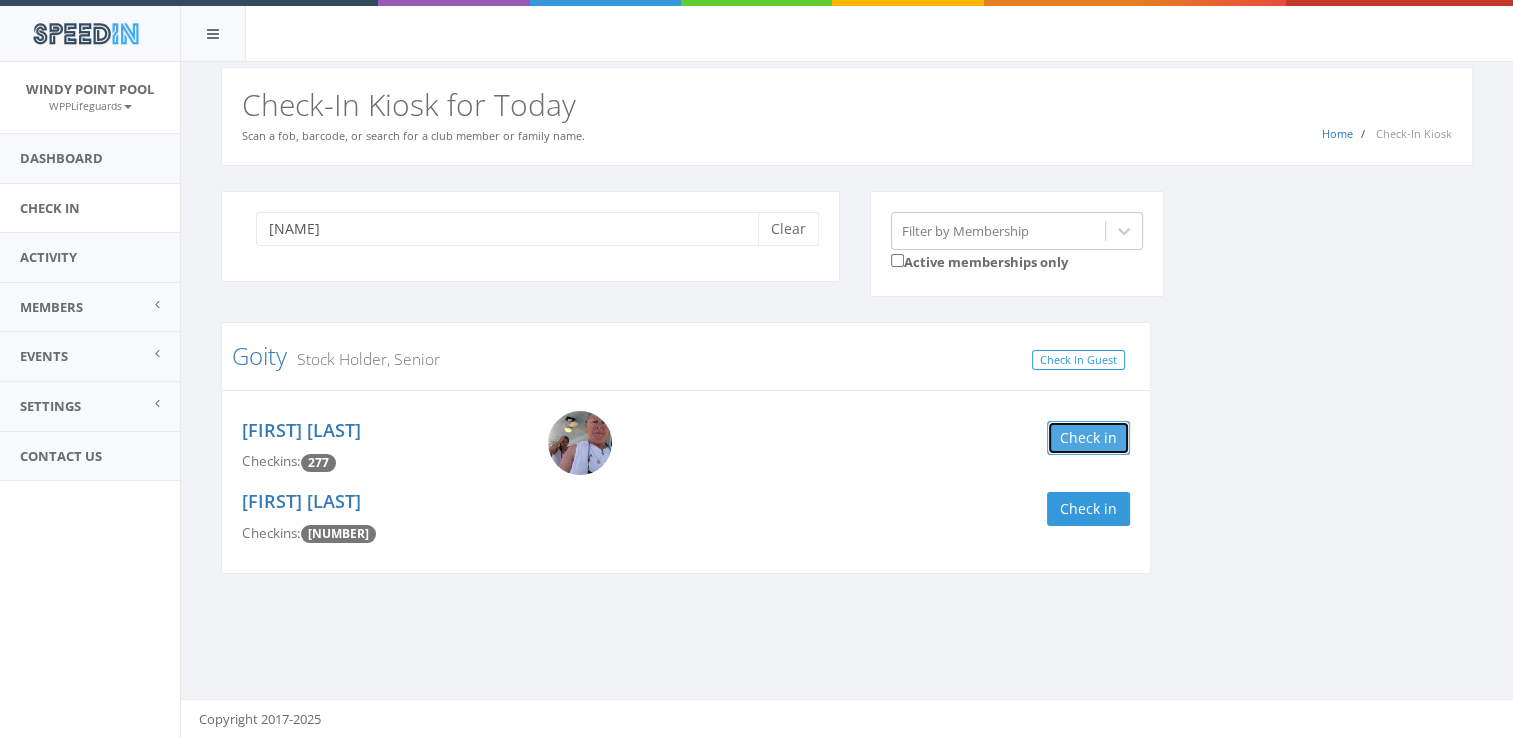 click on "Check in" at bounding box center (1088, 438) 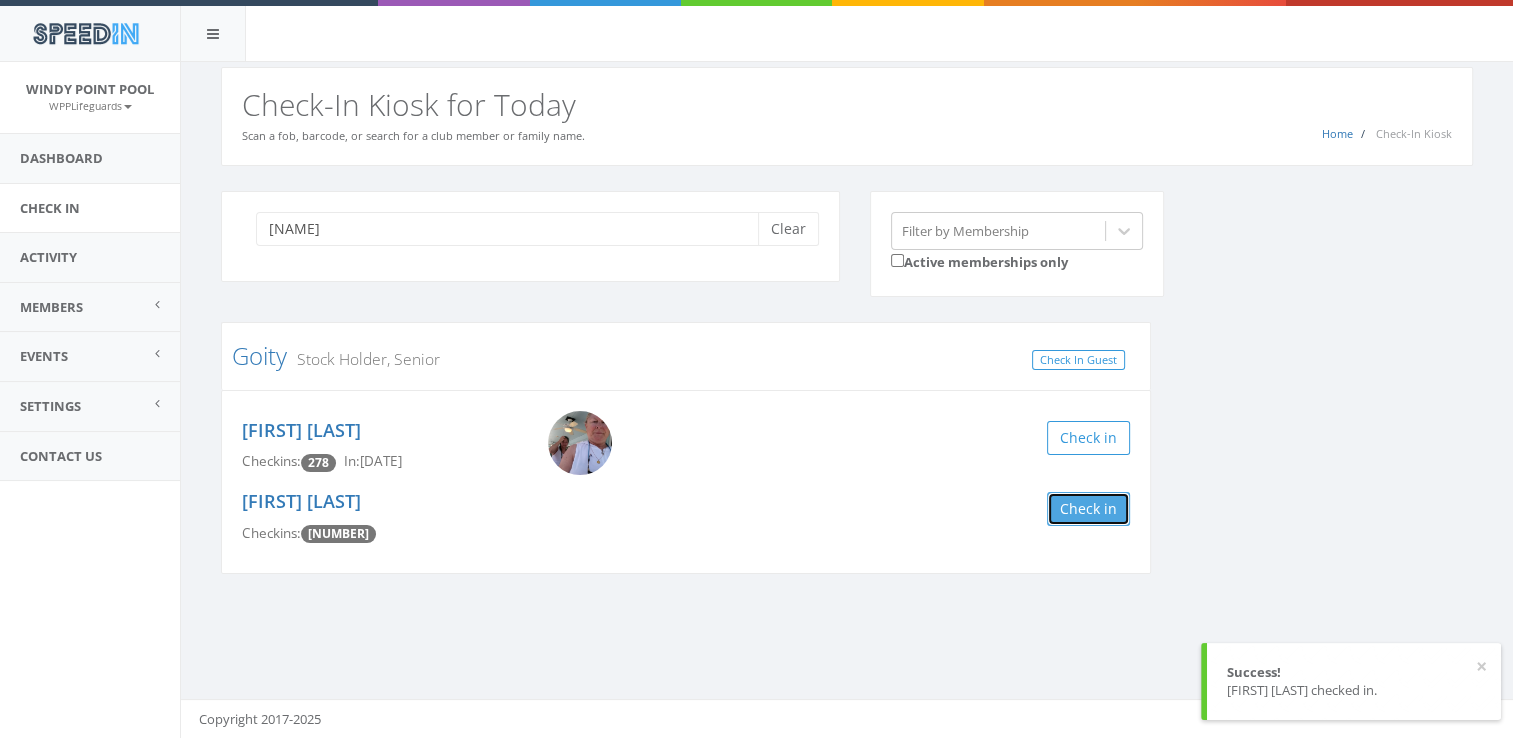 click on "Check in" at bounding box center [1088, 509] 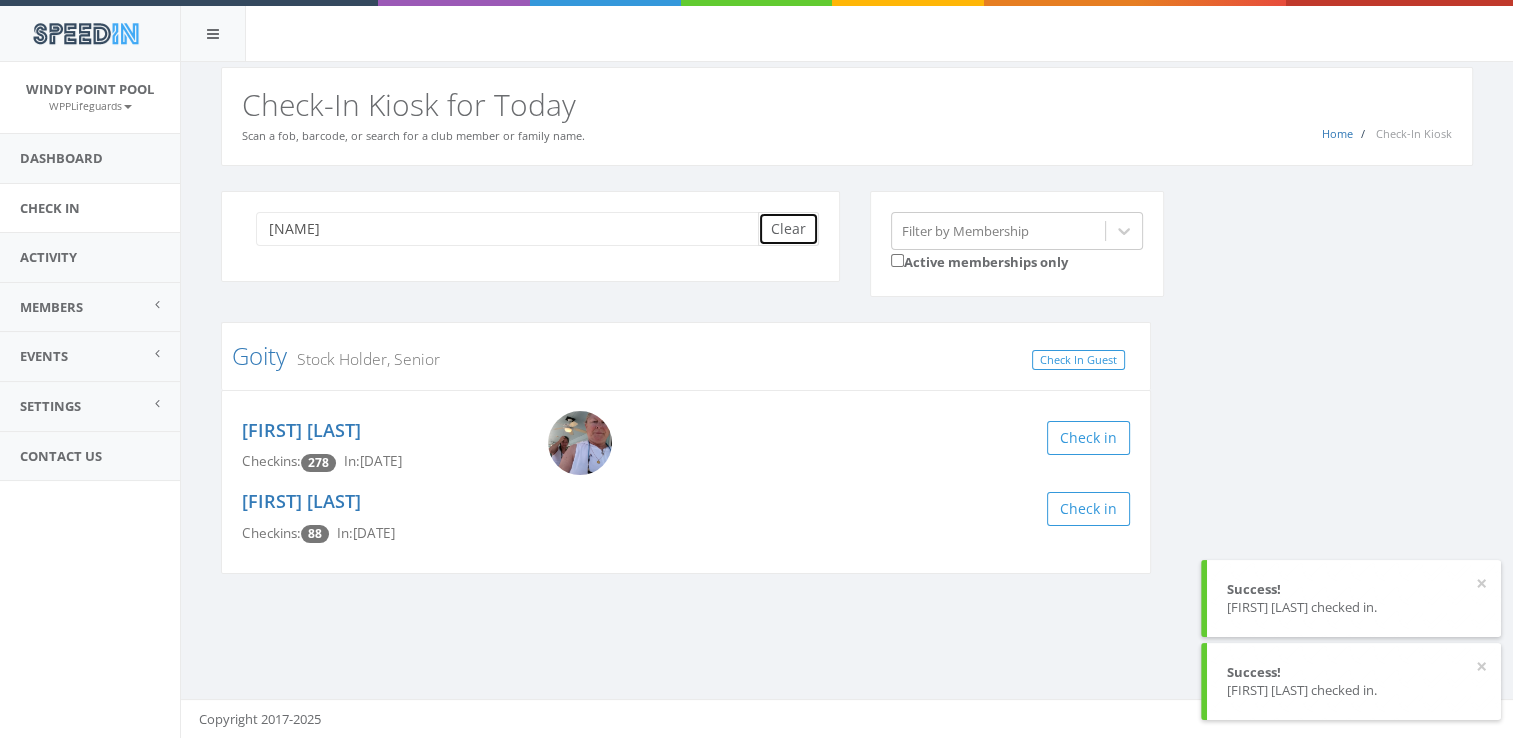 click on "Clear" at bounding box center [788, 229] 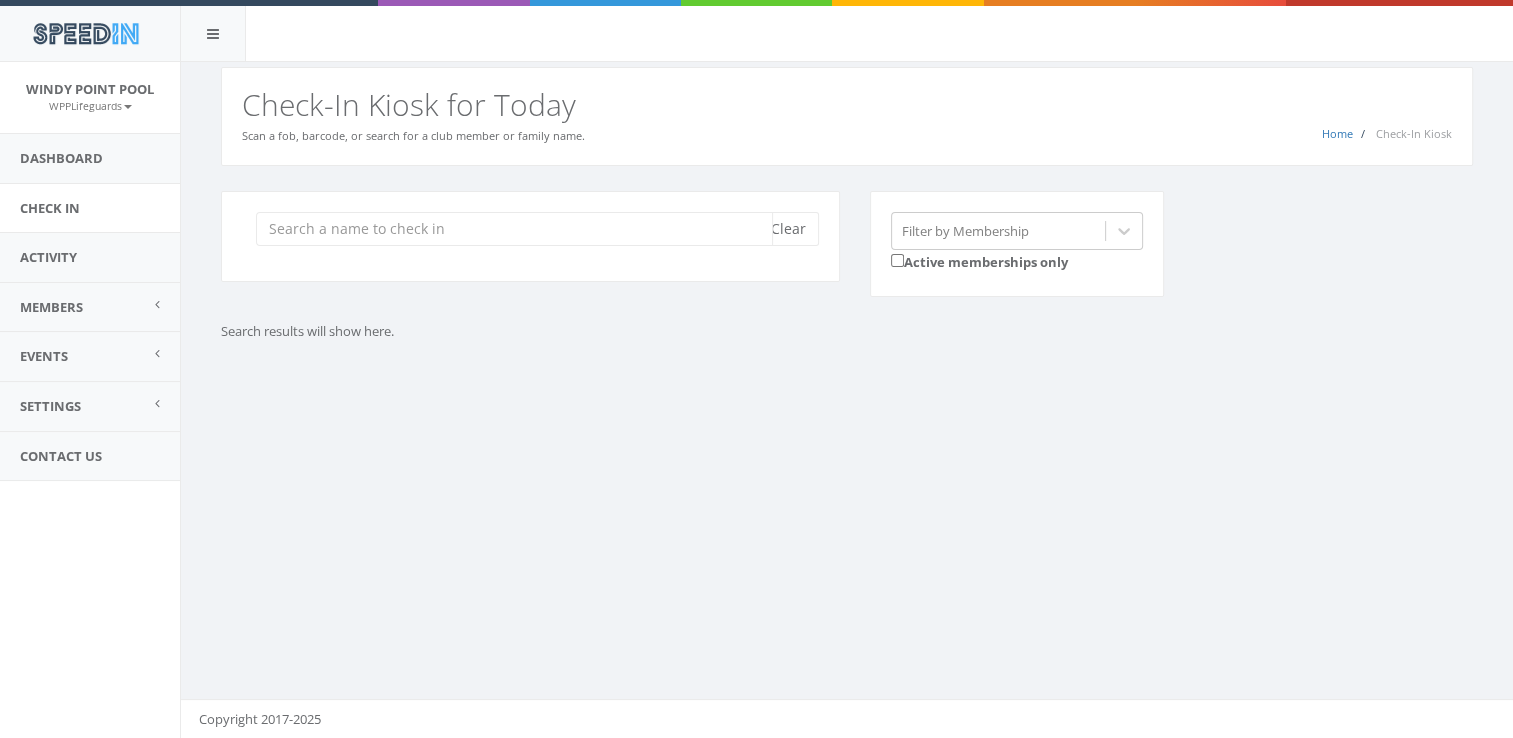 click at bounding box center [514, 229] 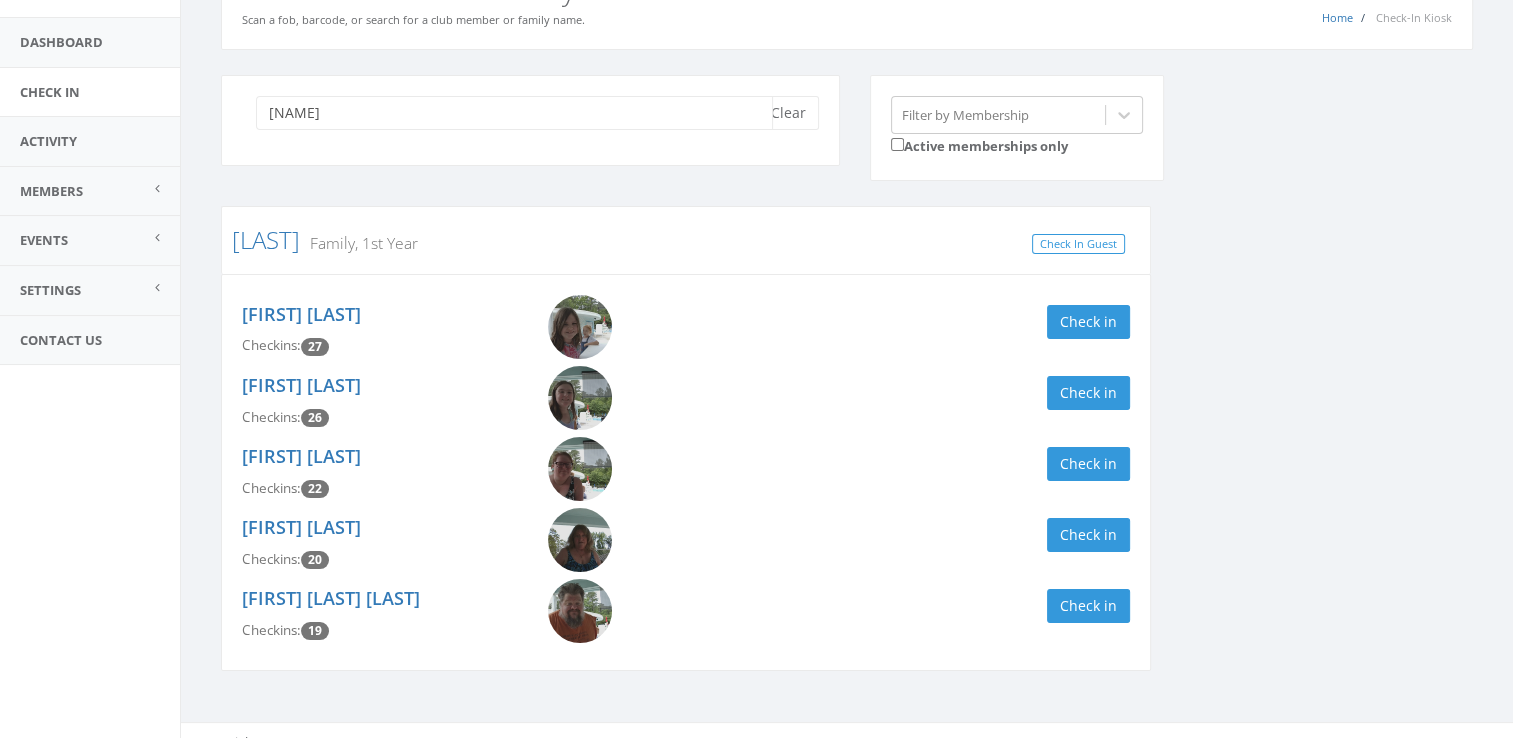 scroll, scrollTop: 116, scrollLeft: 0, axis: vertical 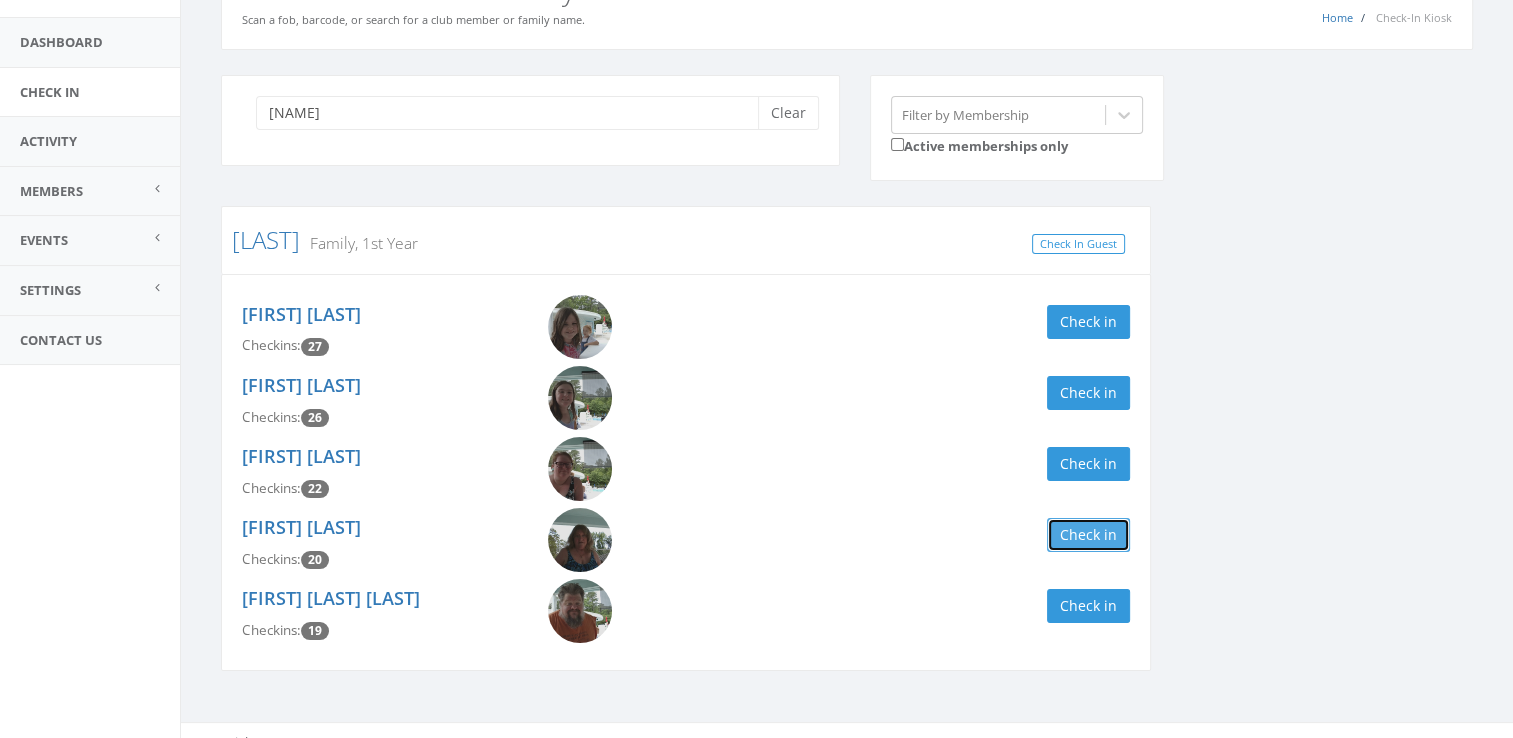 click on "Check in" at bounding box center [1088, 535] 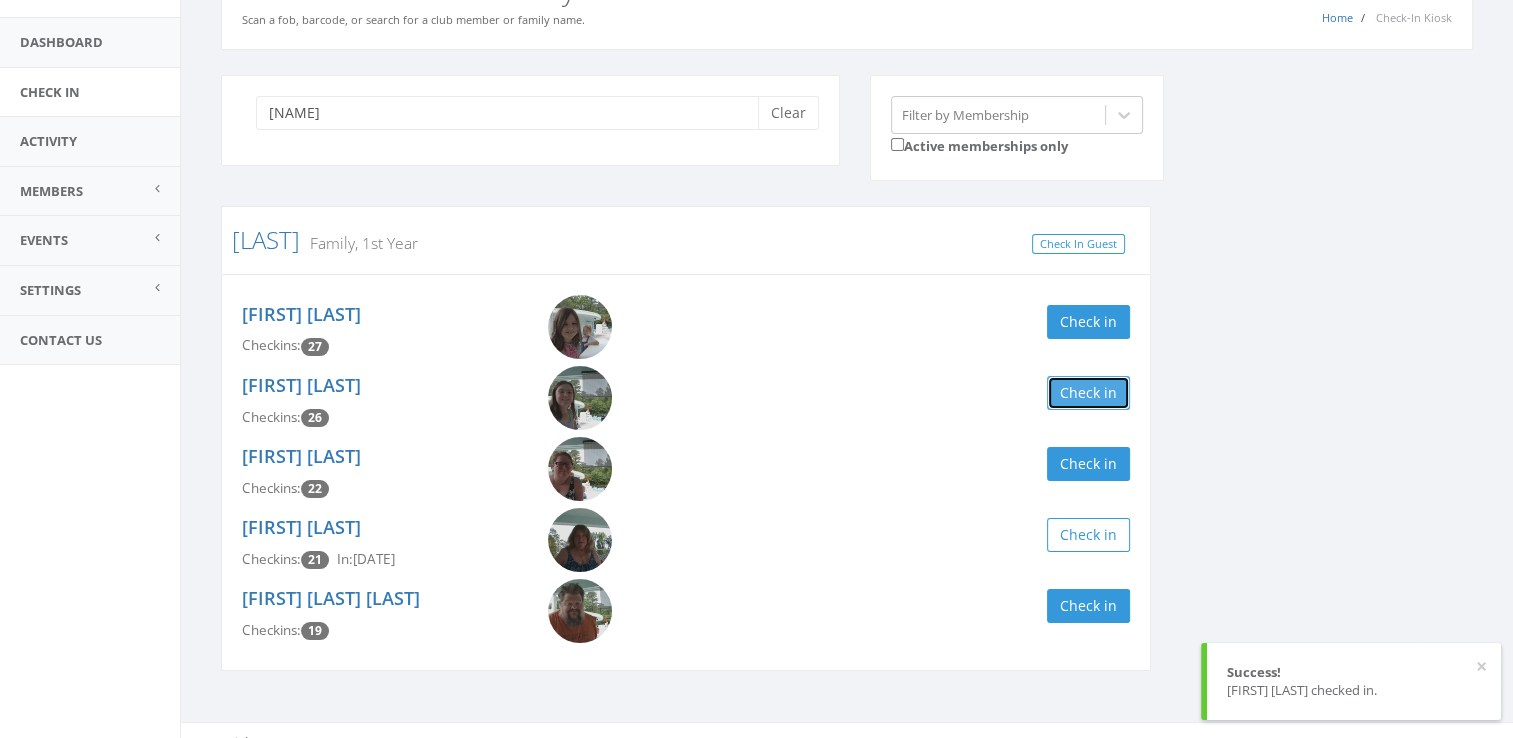 click on "Check in" at bounding box center (1088, 393) 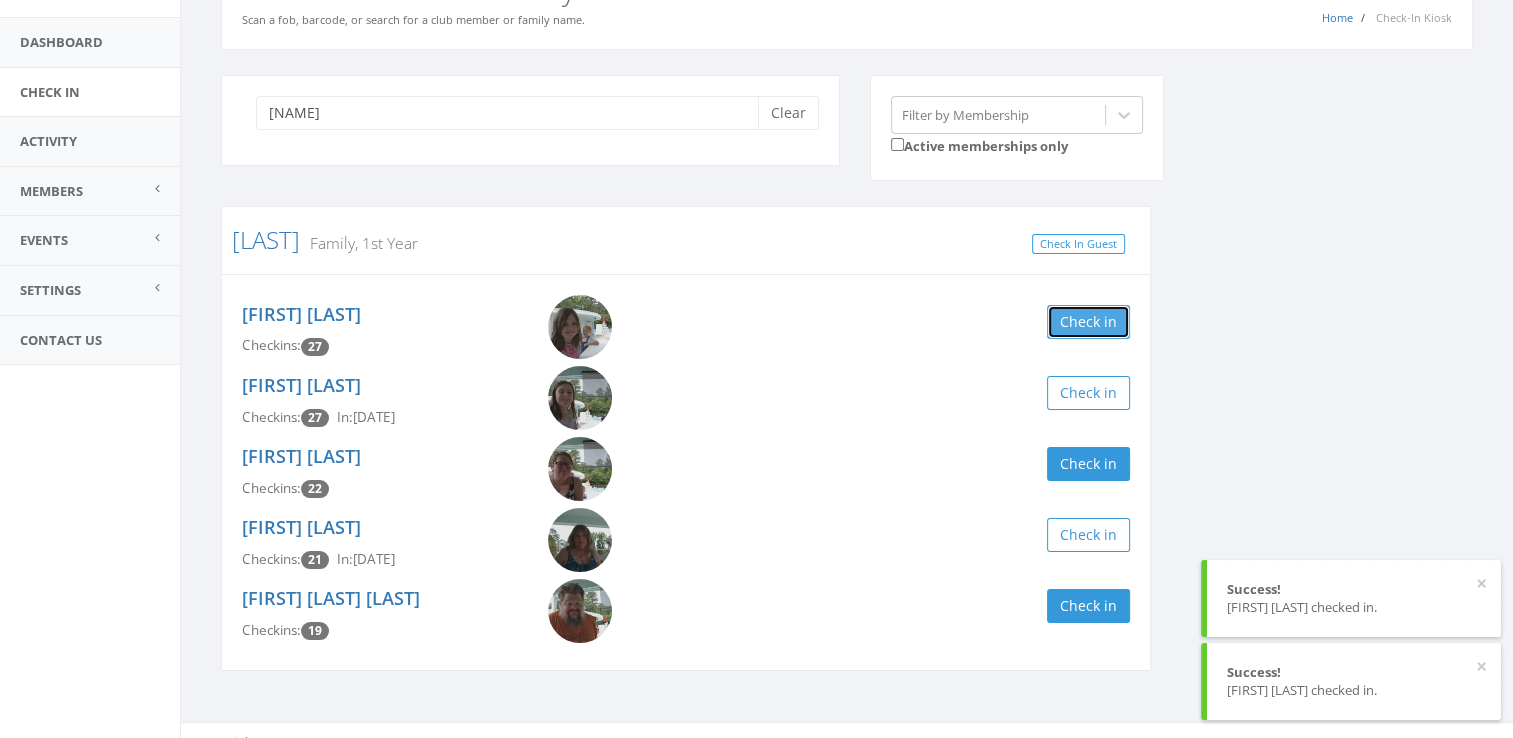 click on "Check in" at bounding box center (1088, 322) 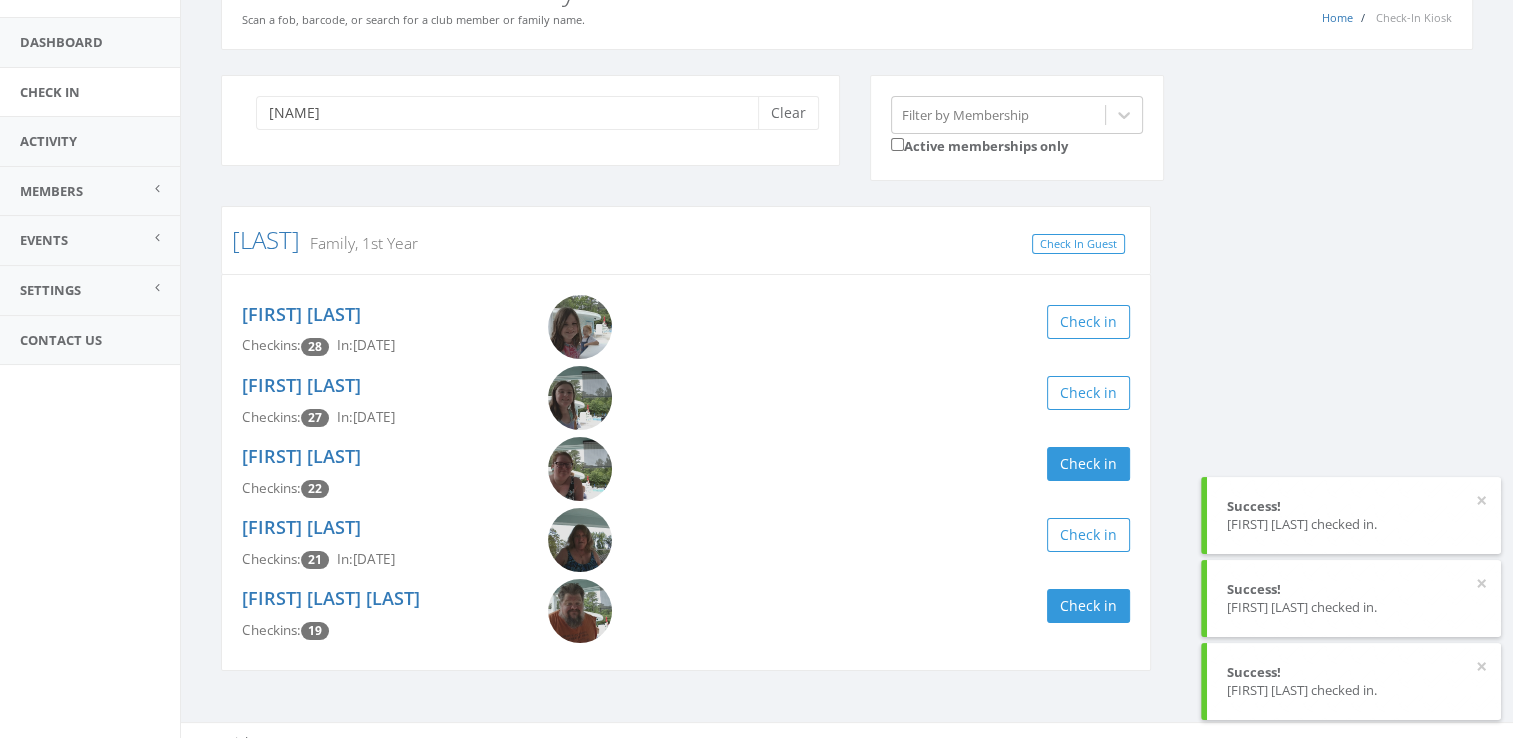 click on "[LAST] Clear Filter by Membership  Active memberships only [LAST] Family, 1st Year Check In Guest [FIRST] [LAST] Checkins:  28 In:  [DATE] Check in [FIRST] [LAST] Checkins:  27 In:  [DATE] Check in [FIRST] [LAST] Checkins:  22 Check in [FIRST] [LAST] Checkins:  21 In:  [DATE] Check in [FIRST] [LAST] Checkins:  19 Check in" at bounding box center [847, 386] 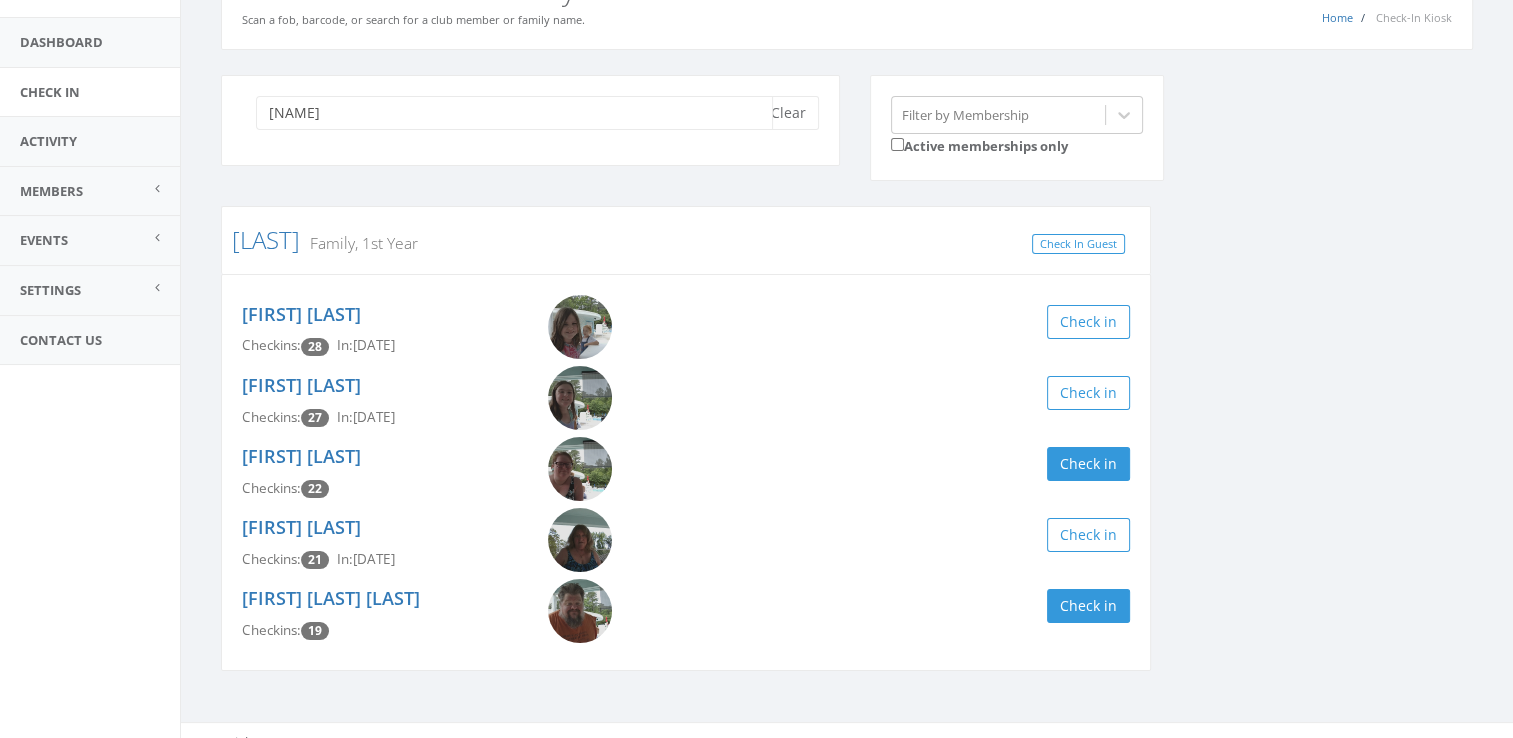 click on "[NAME]" at bounding box center (514, 113) 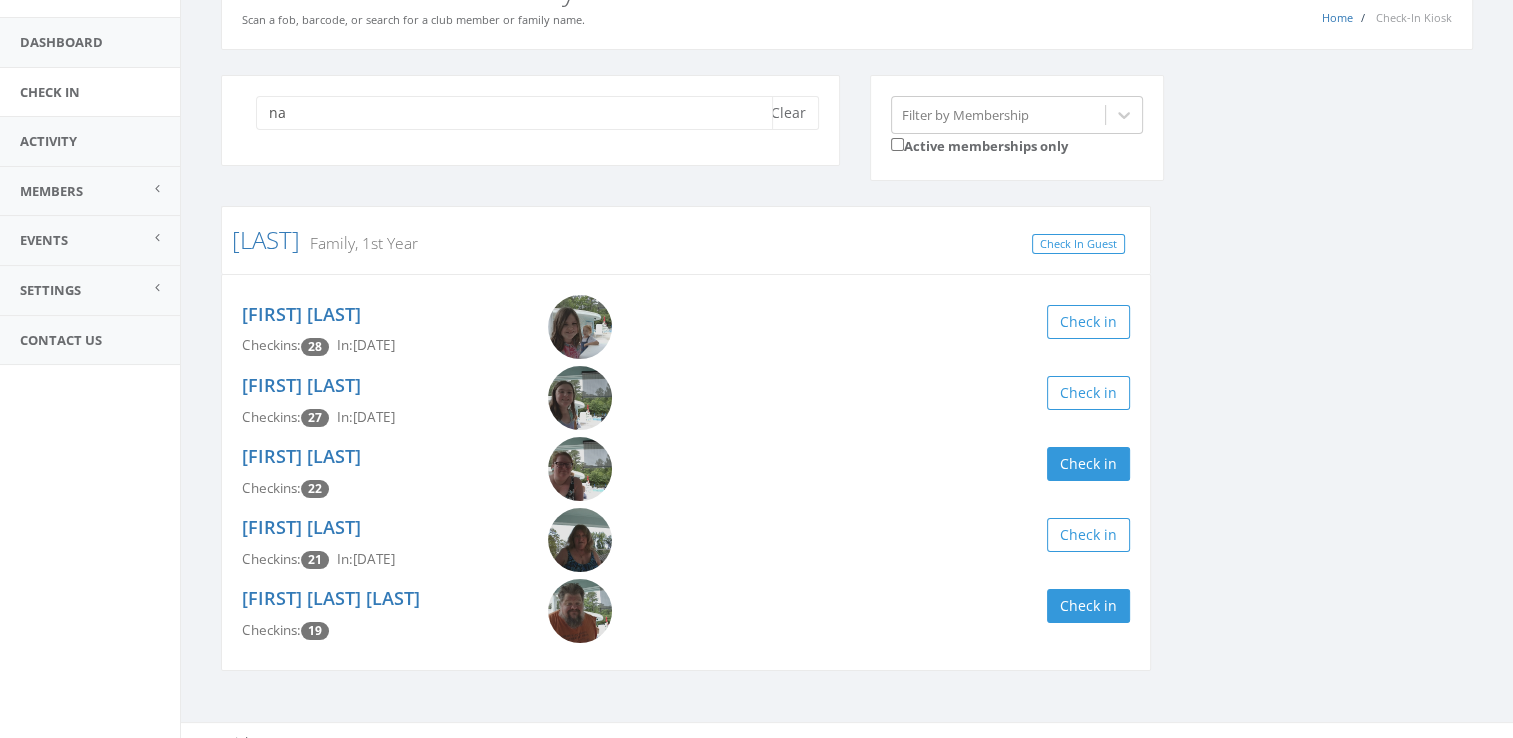 type on "[FIRST]" 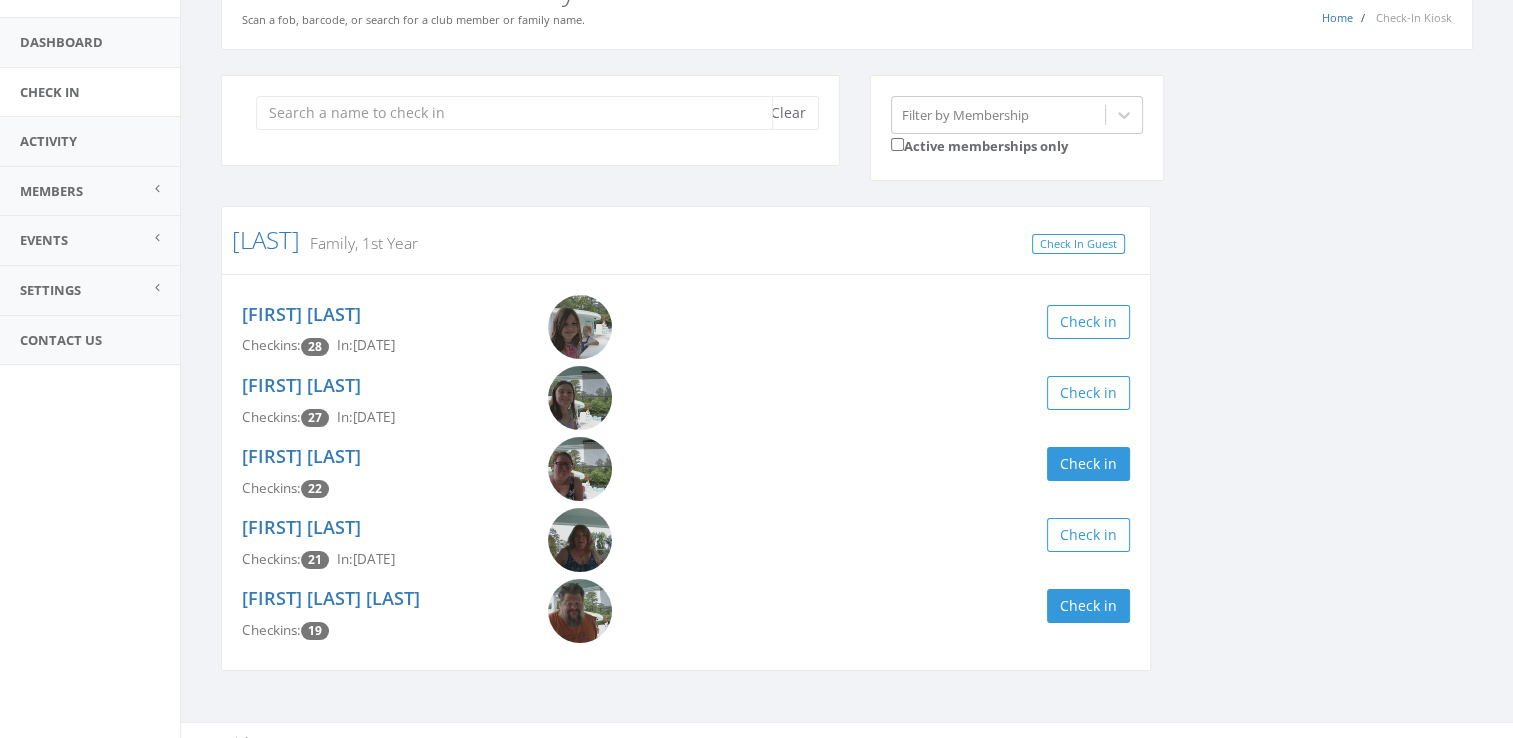 scroll, scrollTop: 0, scrollLeft: 0, axis: both 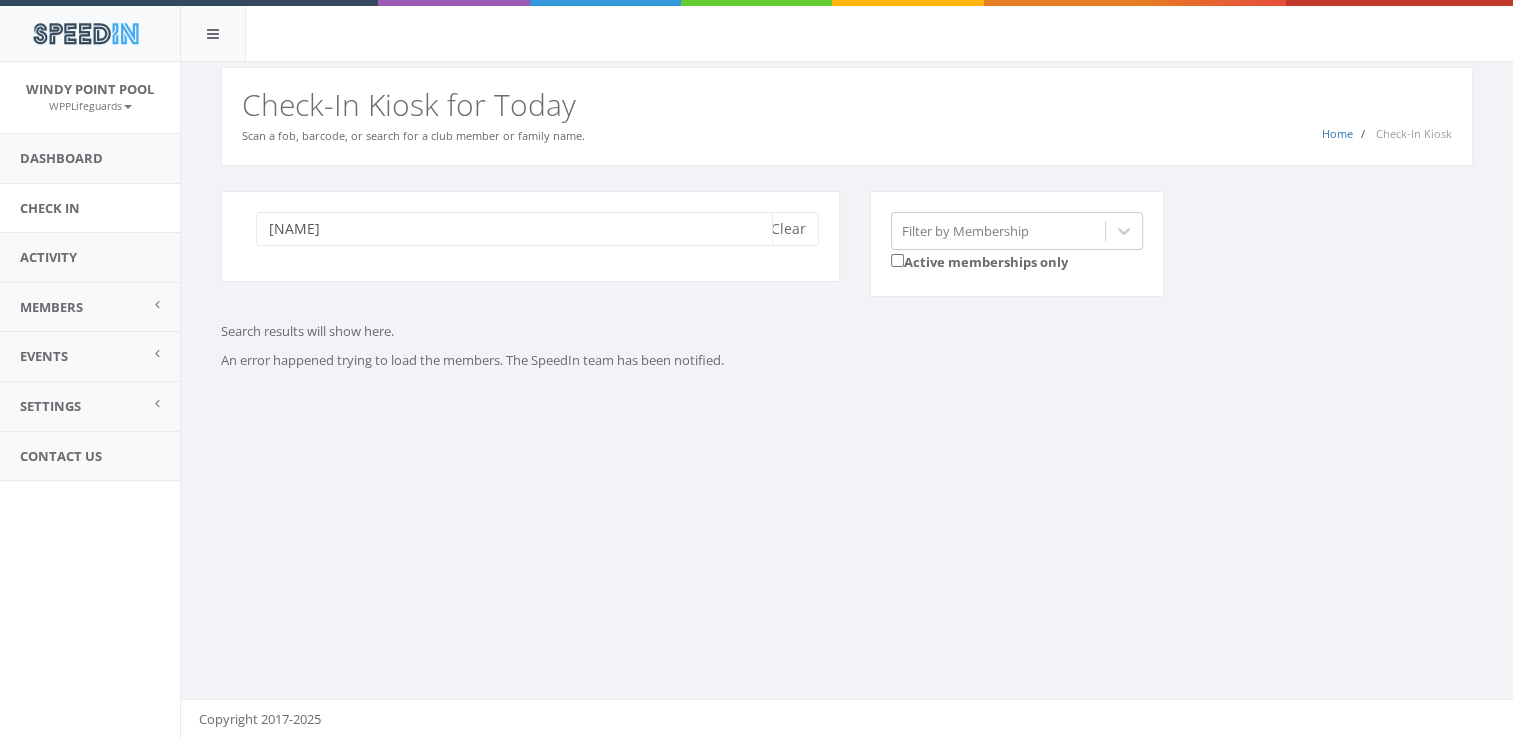 type on "j" 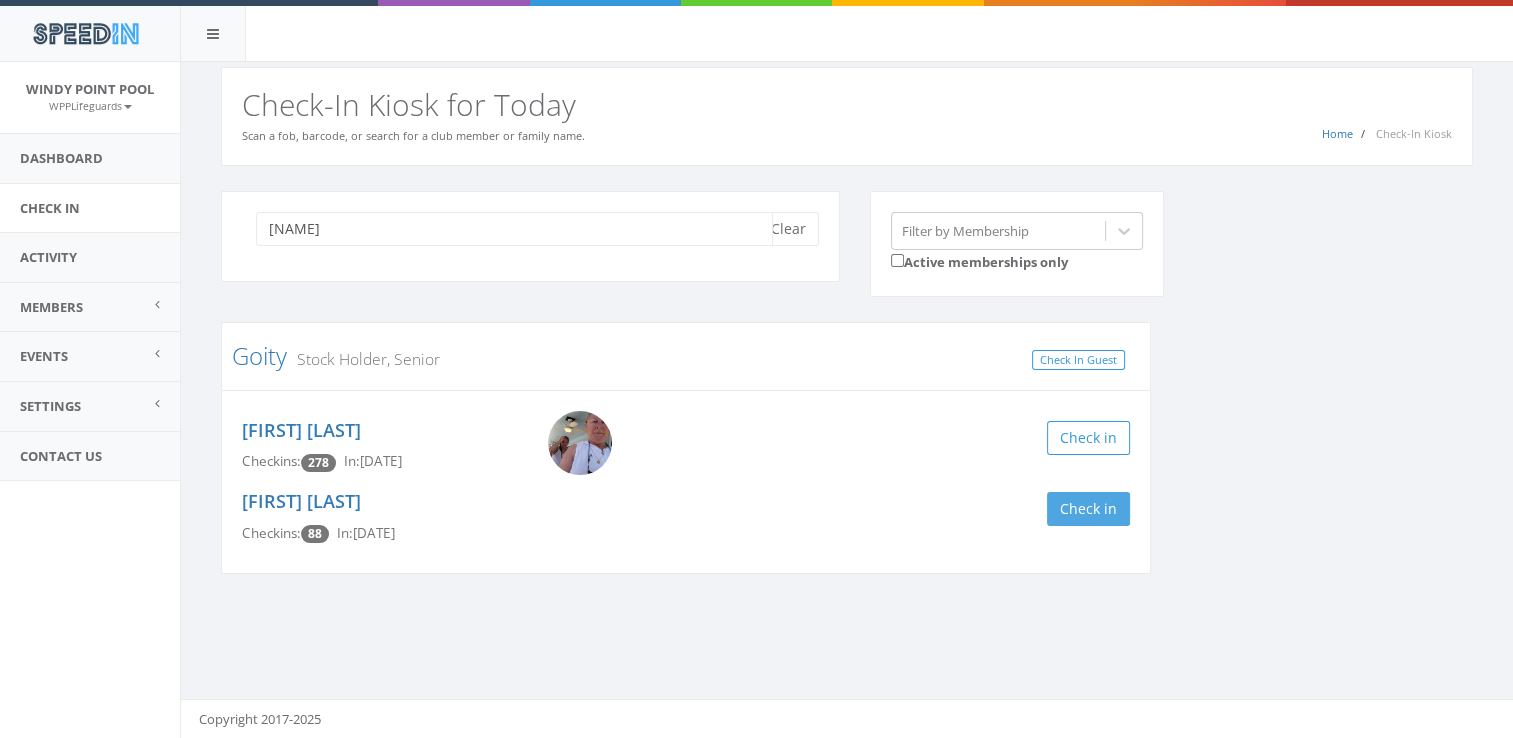type on "[NAME]" 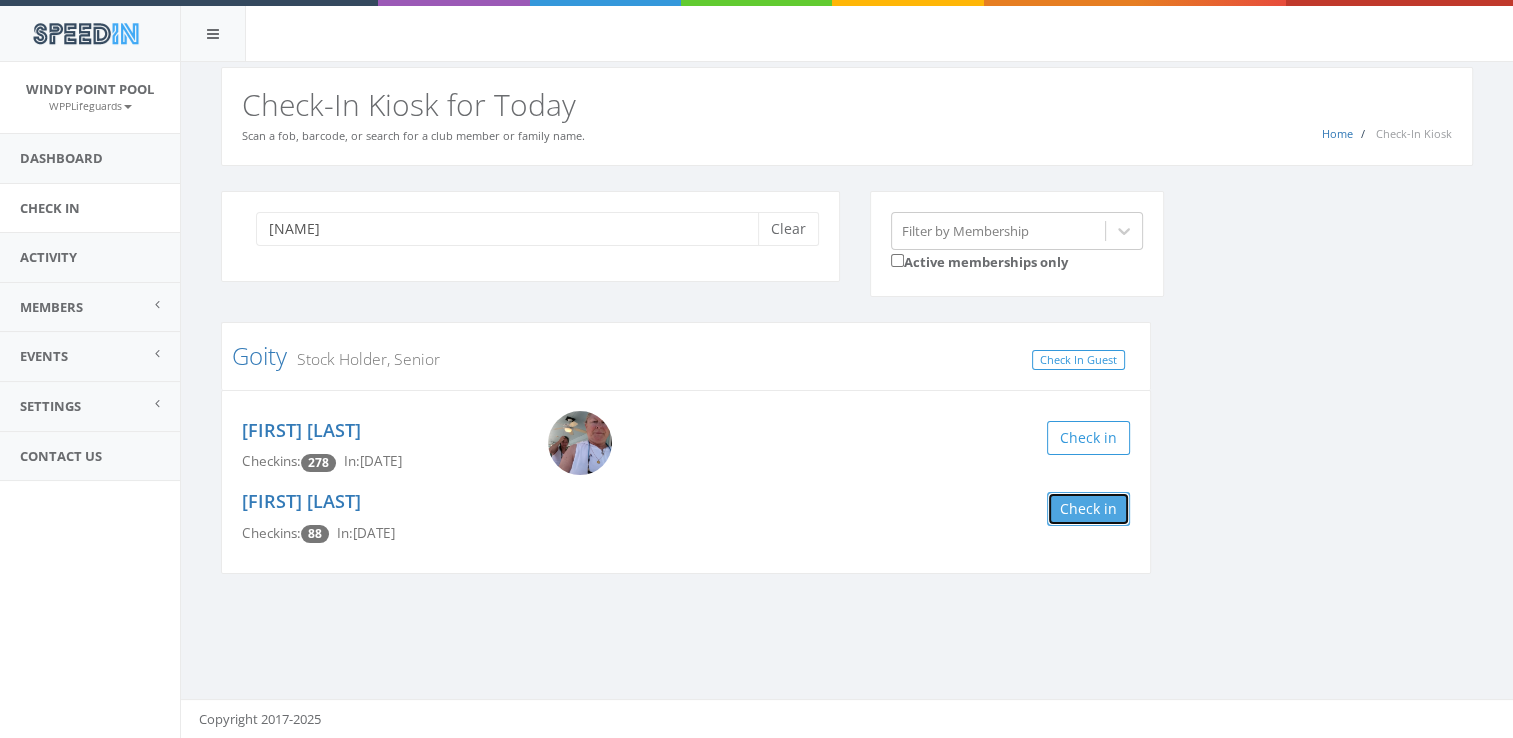 click on "Check in" at bounding box center [1088, 509] 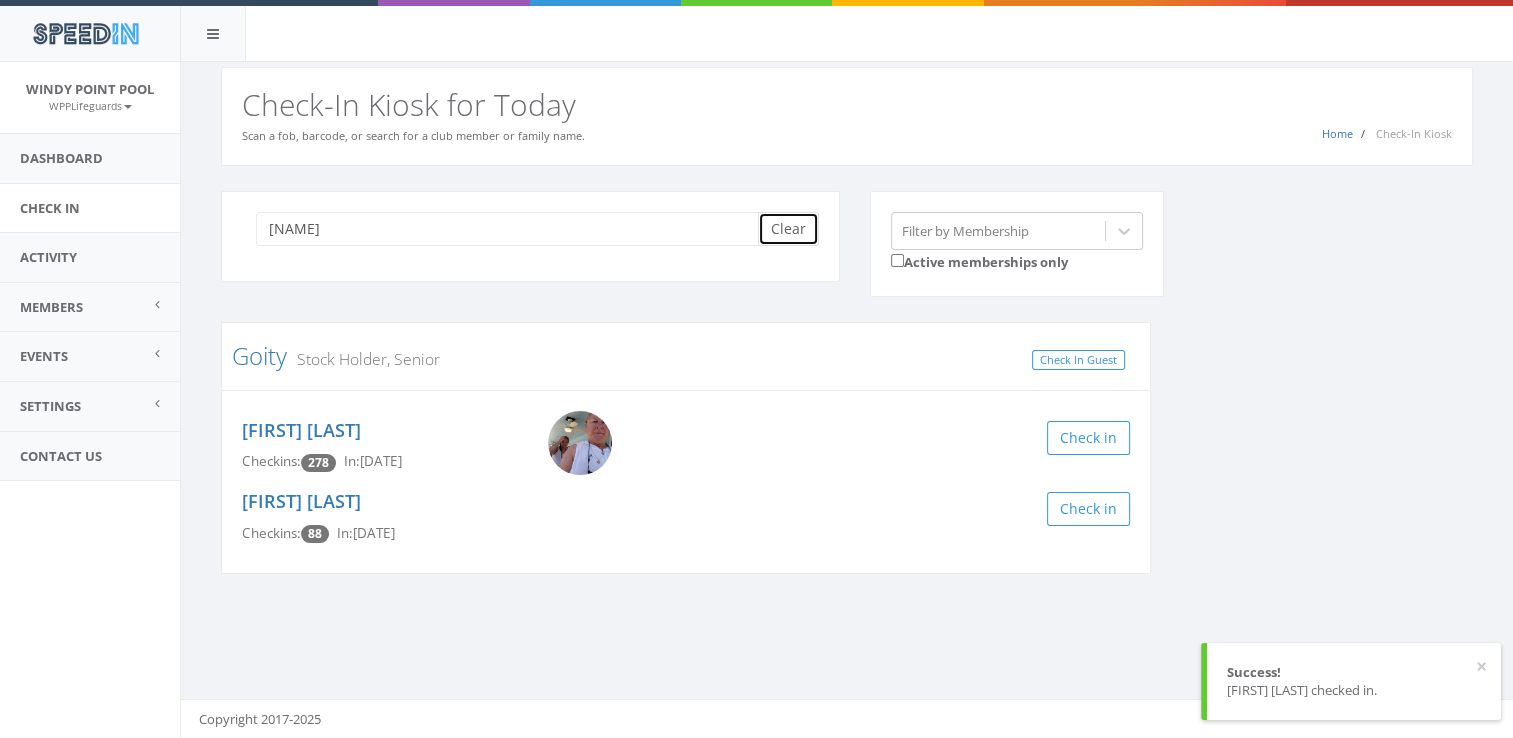 click on "Clear" at bounding box center [788, 229] 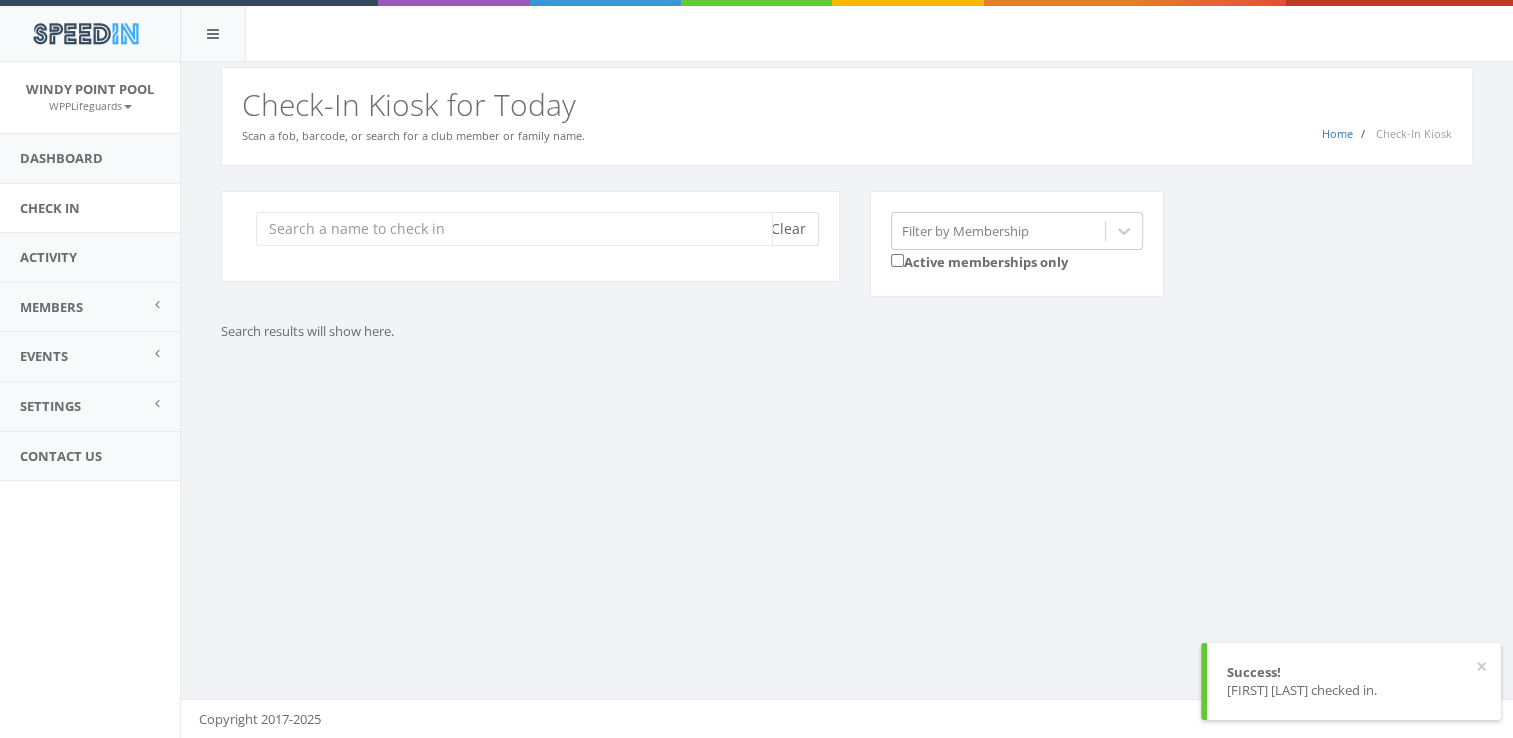 scroll, scrollTop: 0, scrollLeft: 0, axis: both 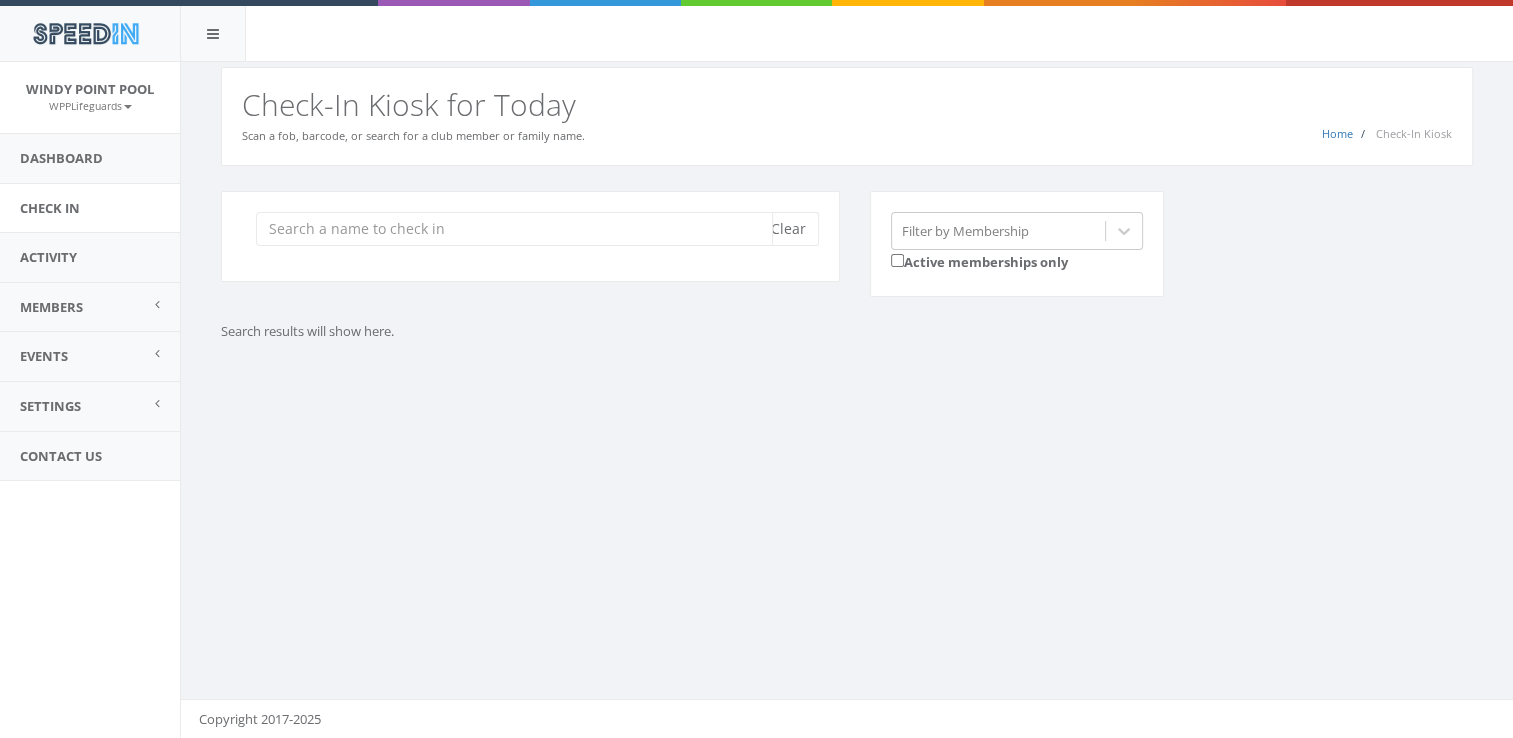 click at bounding box center (514, 229) 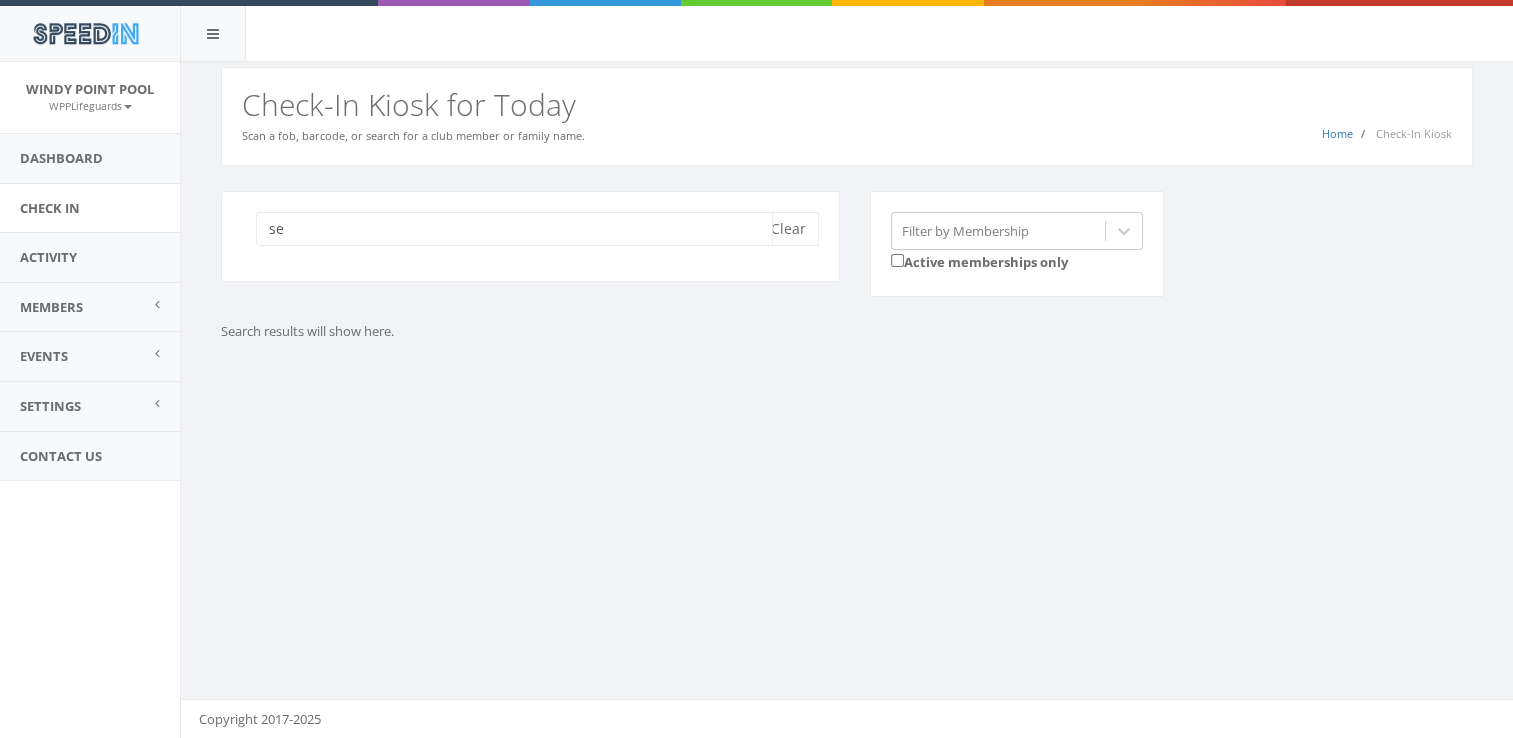 type on "s" 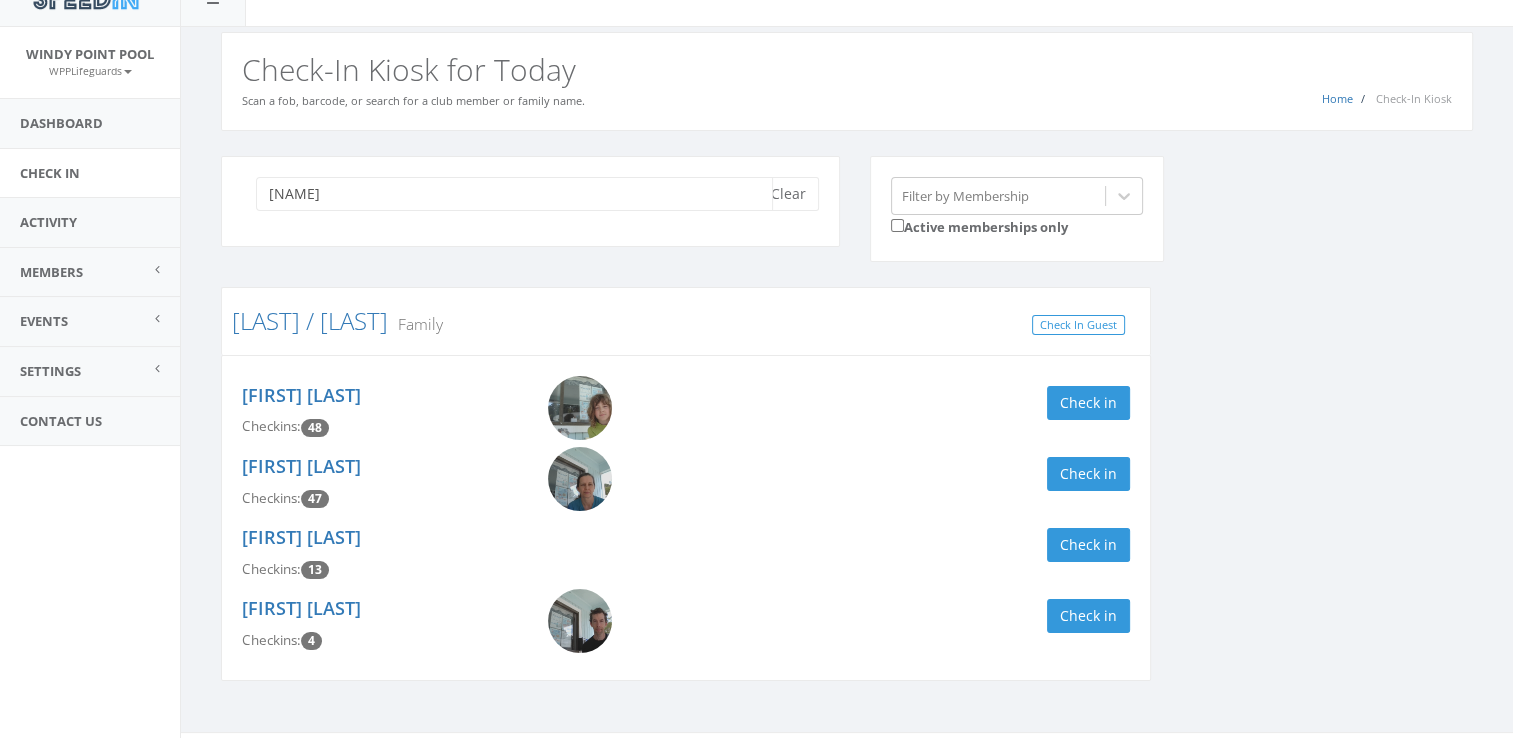 scroll, scrollTop: 36, scrollLeft: 0, axis: vertical 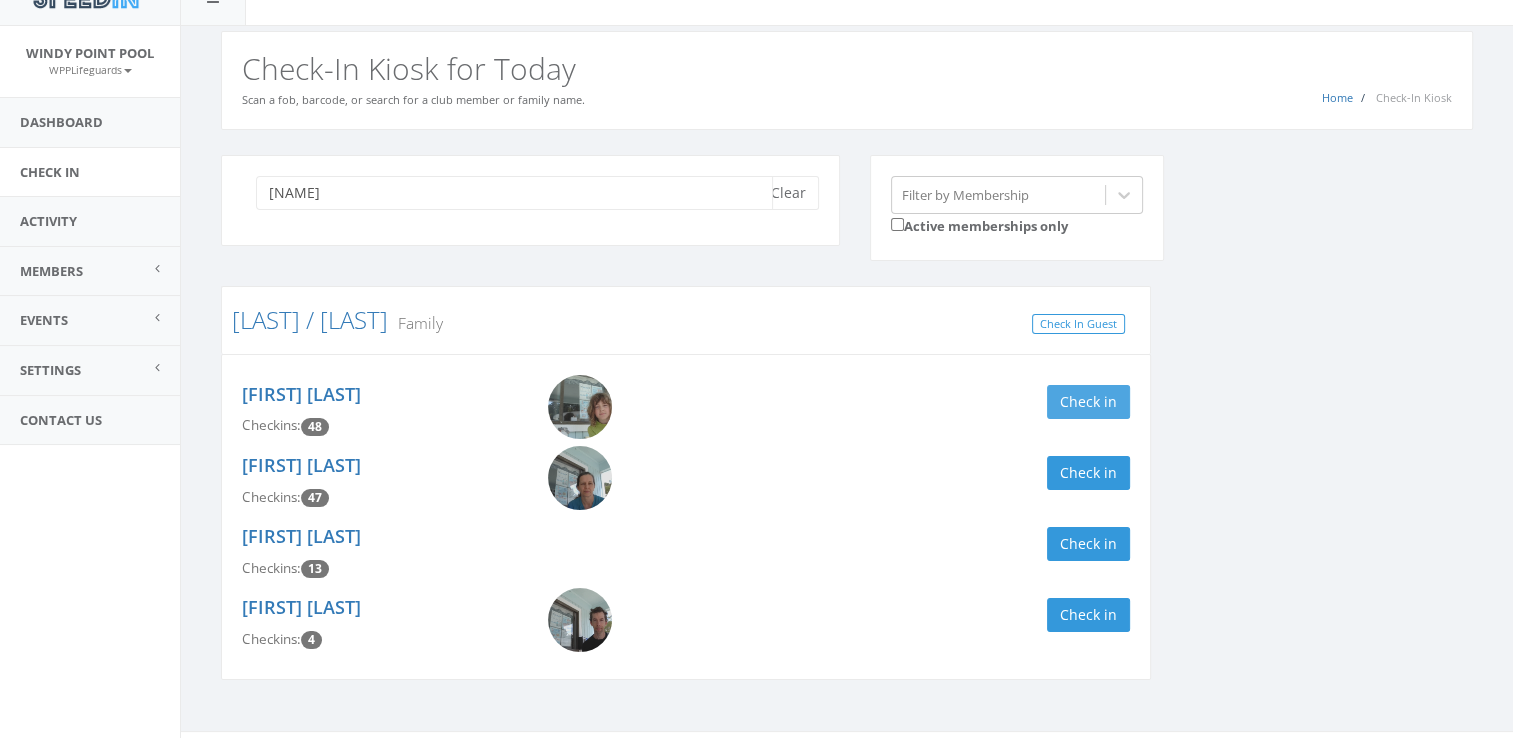 type on "[NAME]" 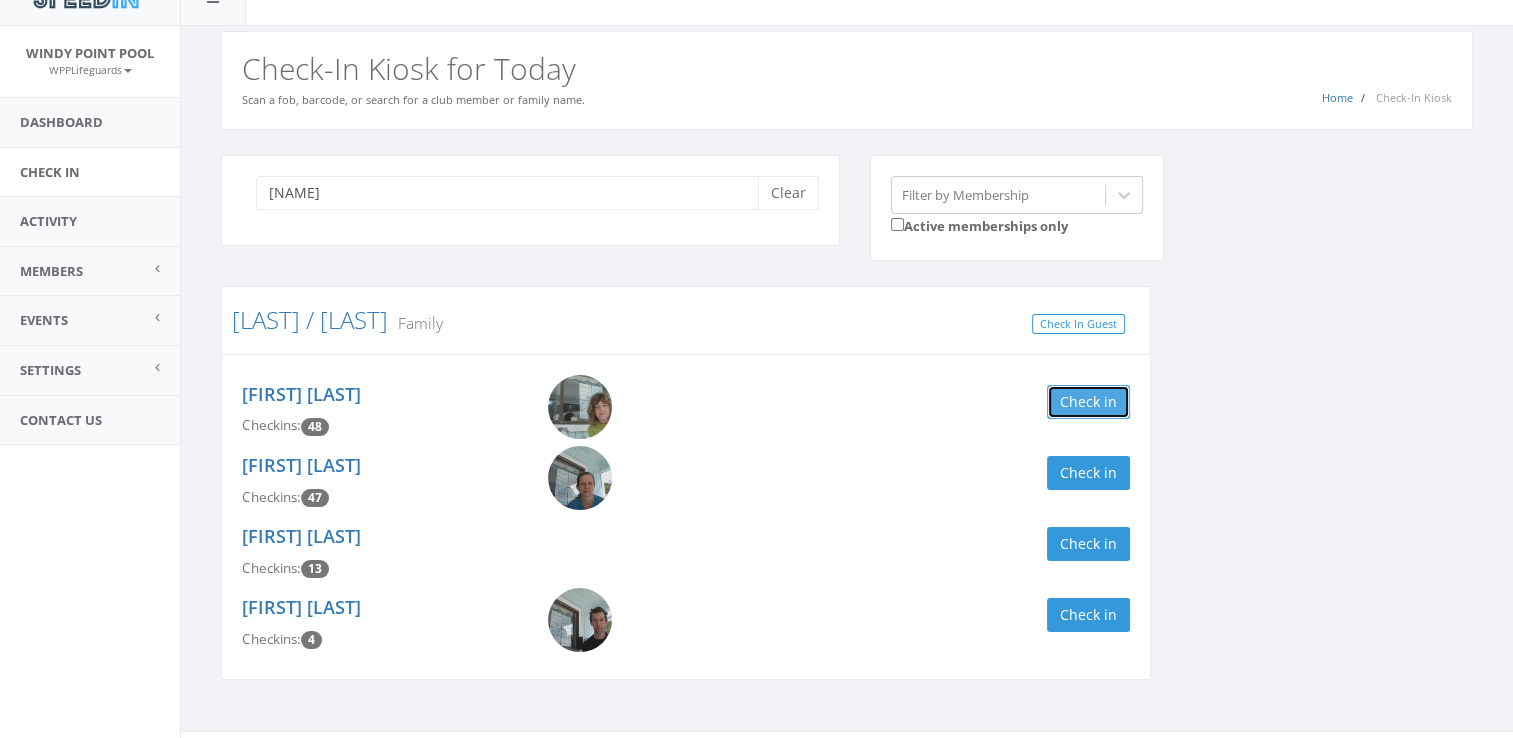 click on "Check in" at bounding box center [1088, 402] 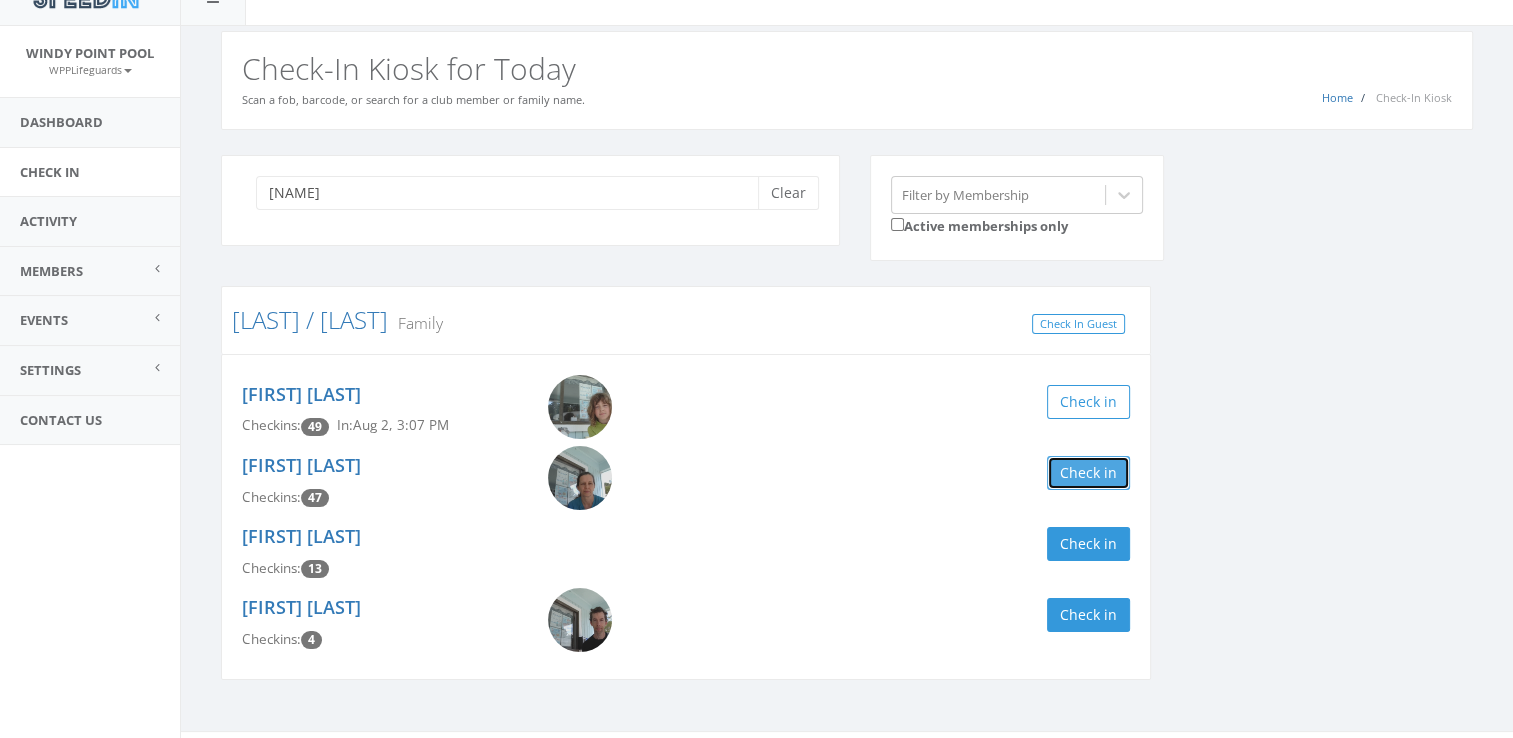 click on "Check in" at bounding box center [1088, 473] 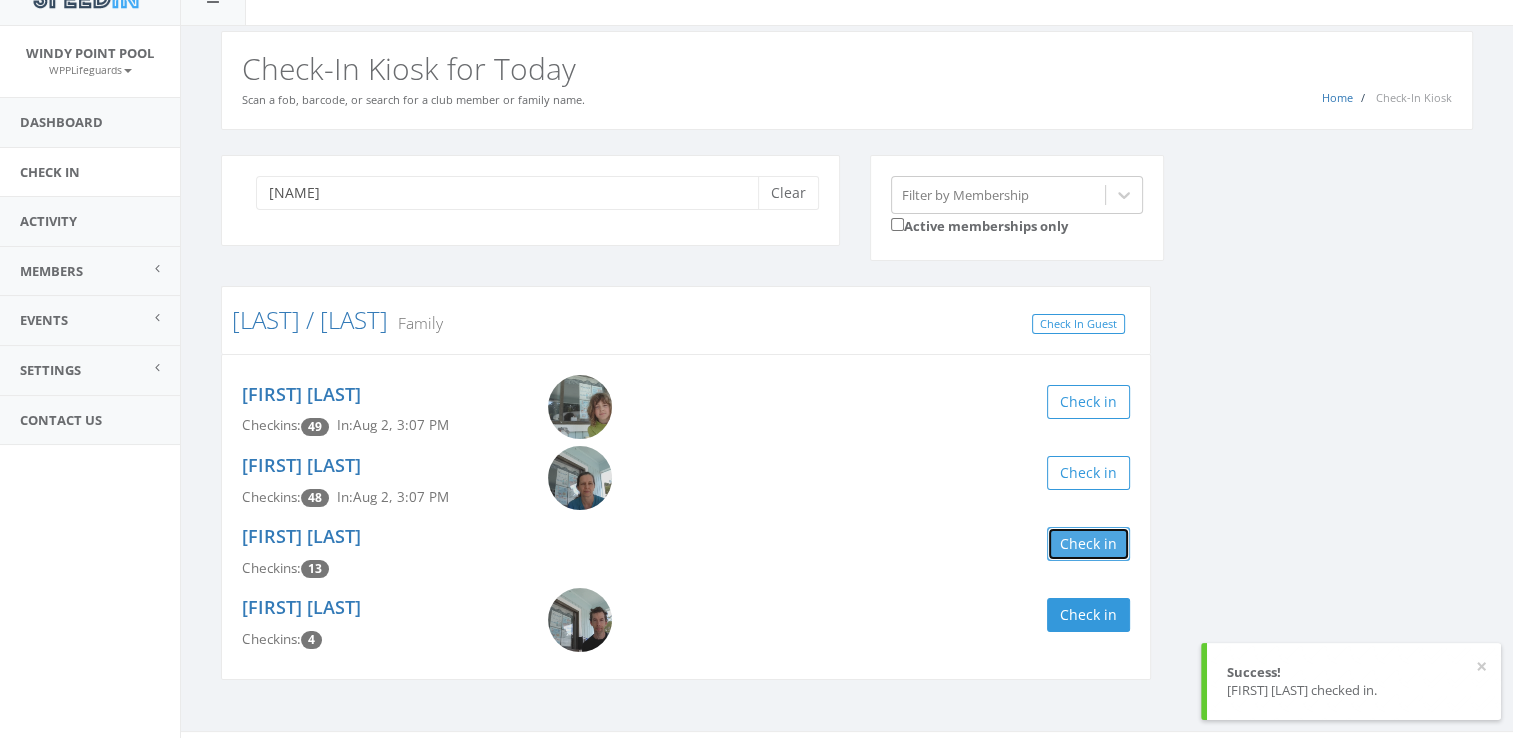 click on "Check in" at bounding box center (1088, 544) 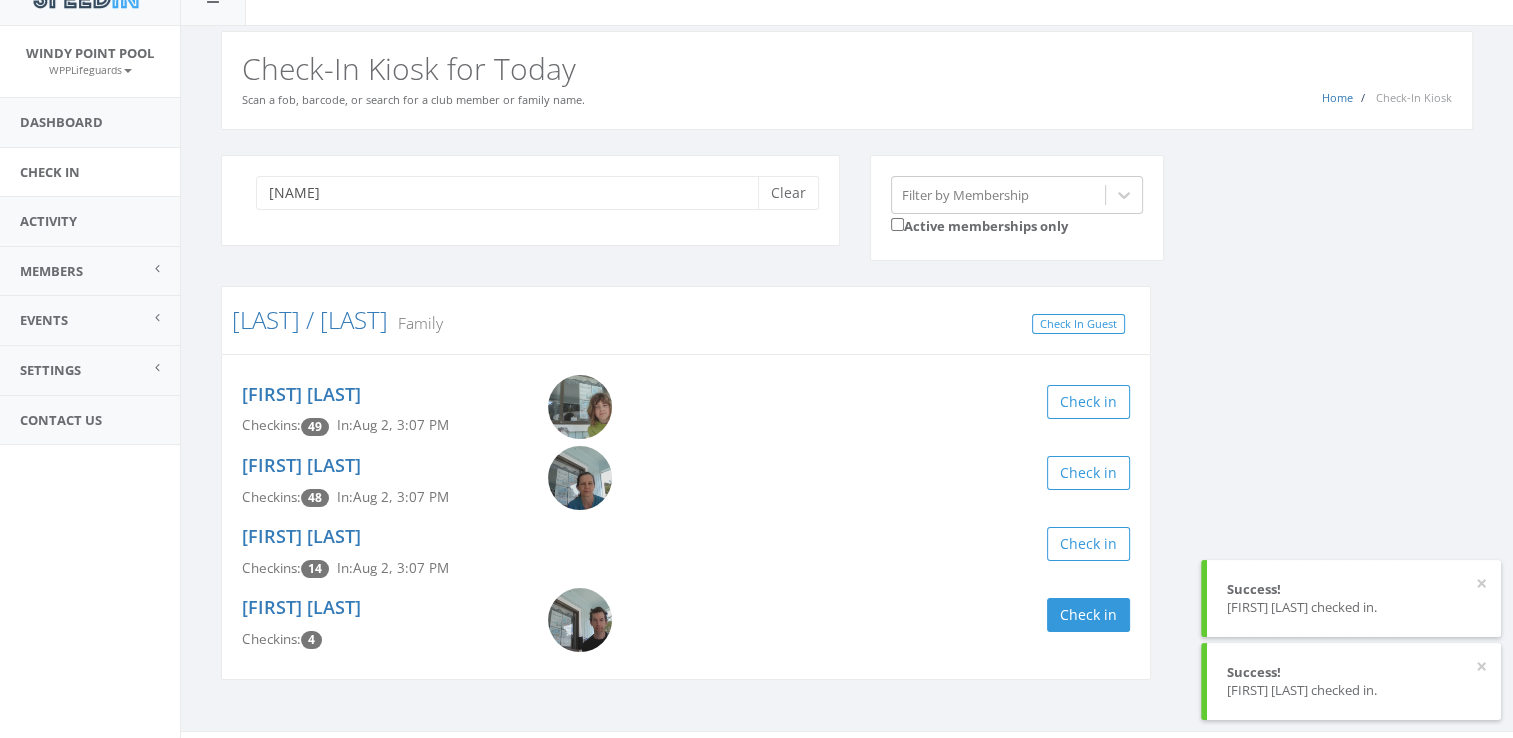 click on "[LAST] Clear Filter by Membership  Active memberships only [LAST] / [LAST] Family Check In Guest [FIRST] [LAST] Checkins:  49 In:  [DATE] Check in [FIRST] [LAST] Checkins:  48 In:  [DATE] Check in [FIRST] [LAST] Checkins:  14 In:  [DATE] Check in [FIRST] [LAST] Checkins:  4 Check in" at bounding box center [847, 430] 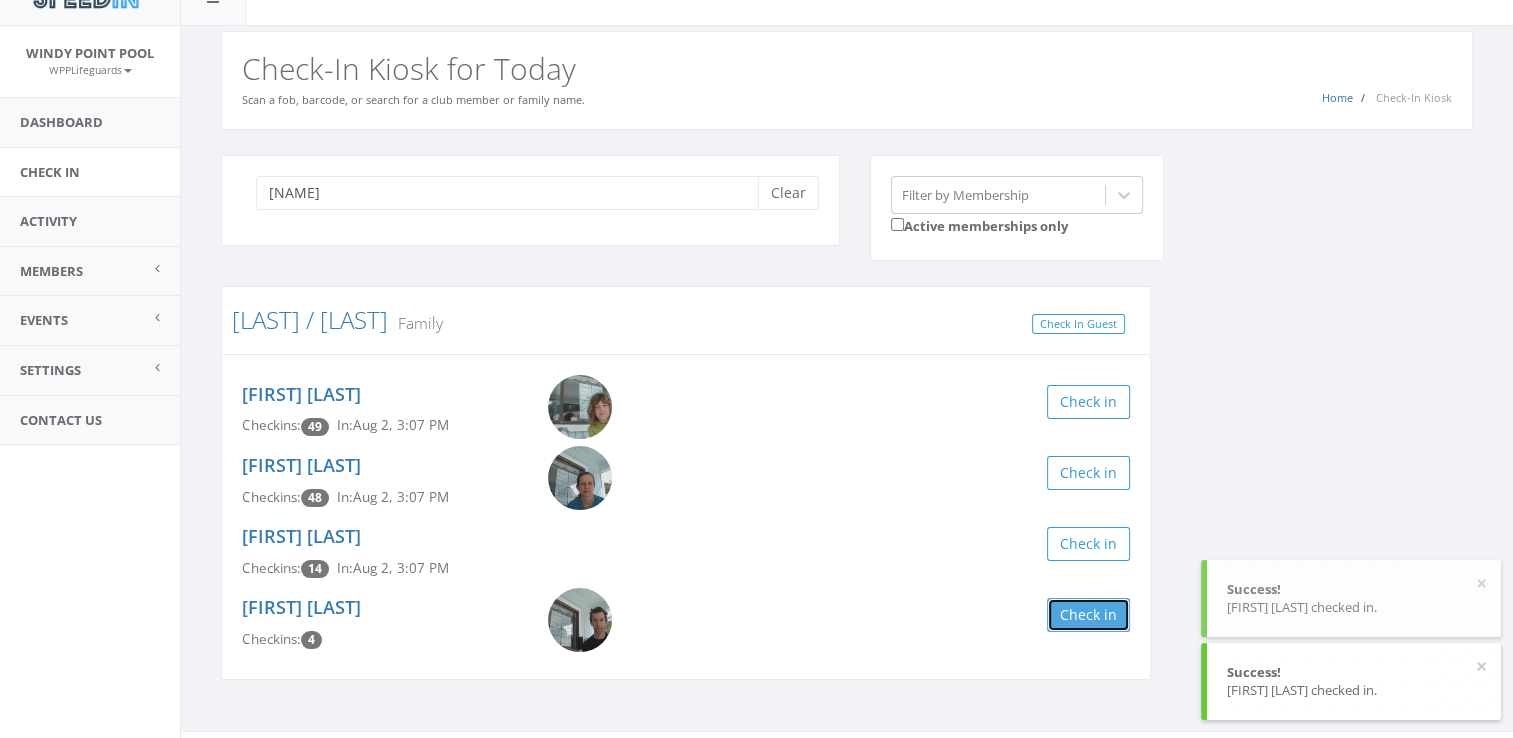 click on "Check in" at bounding box center (1088, 615) 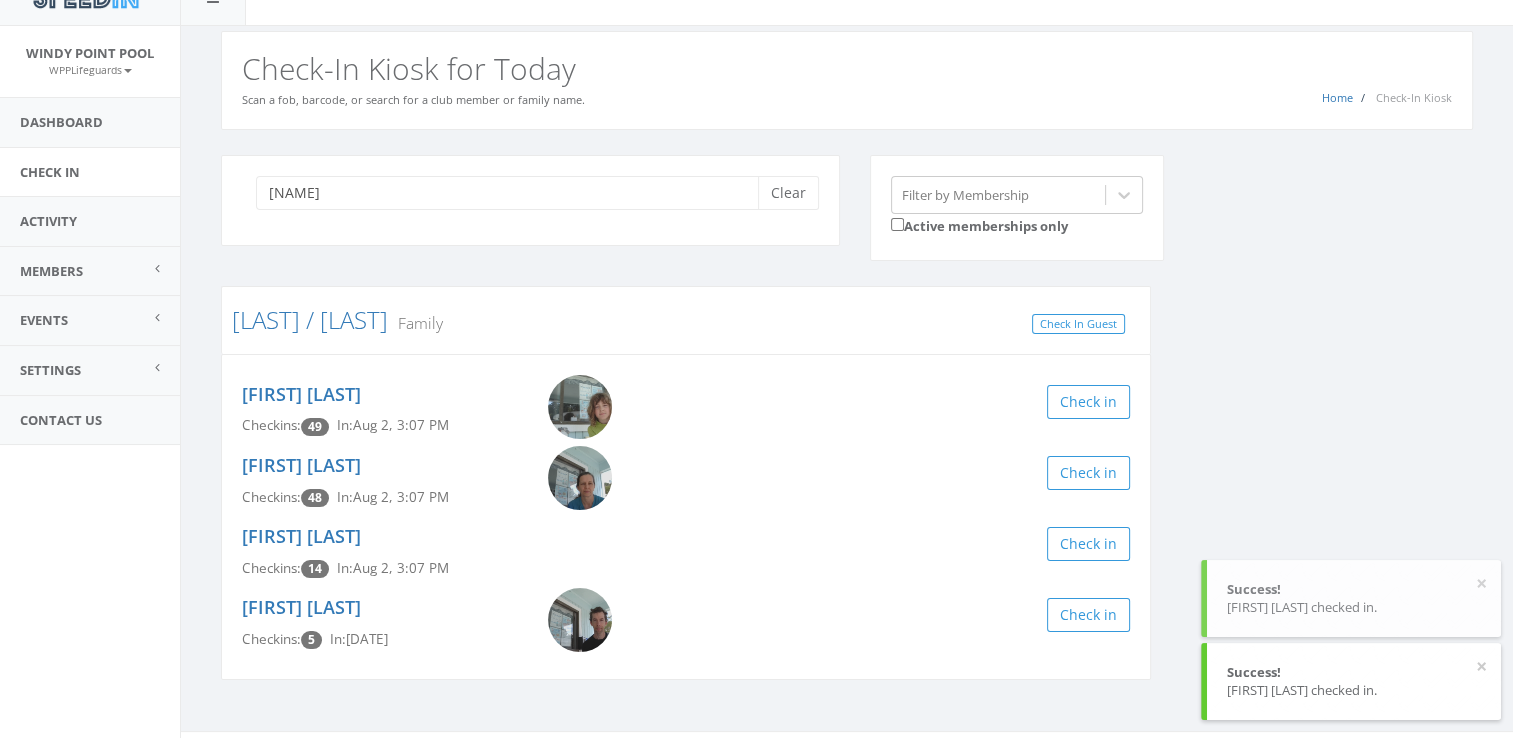 click on "[LAST] Family Check In Guest [FIRST] [LAST] Checkins:  49 In:  Aug 2, 3:07 PM Check in [FIRST] [LAST] Checkins:  48 In:  Aug 2, 3:07 PM Check in [FIRST] [LAST] Checkins:  14 In:  Aug 2, 3:07 PM Check in [FIRST] [LAST] Checkins:  5 In:  Aug 2, 3:08 PM Check in" at bounding box center (847, 430) 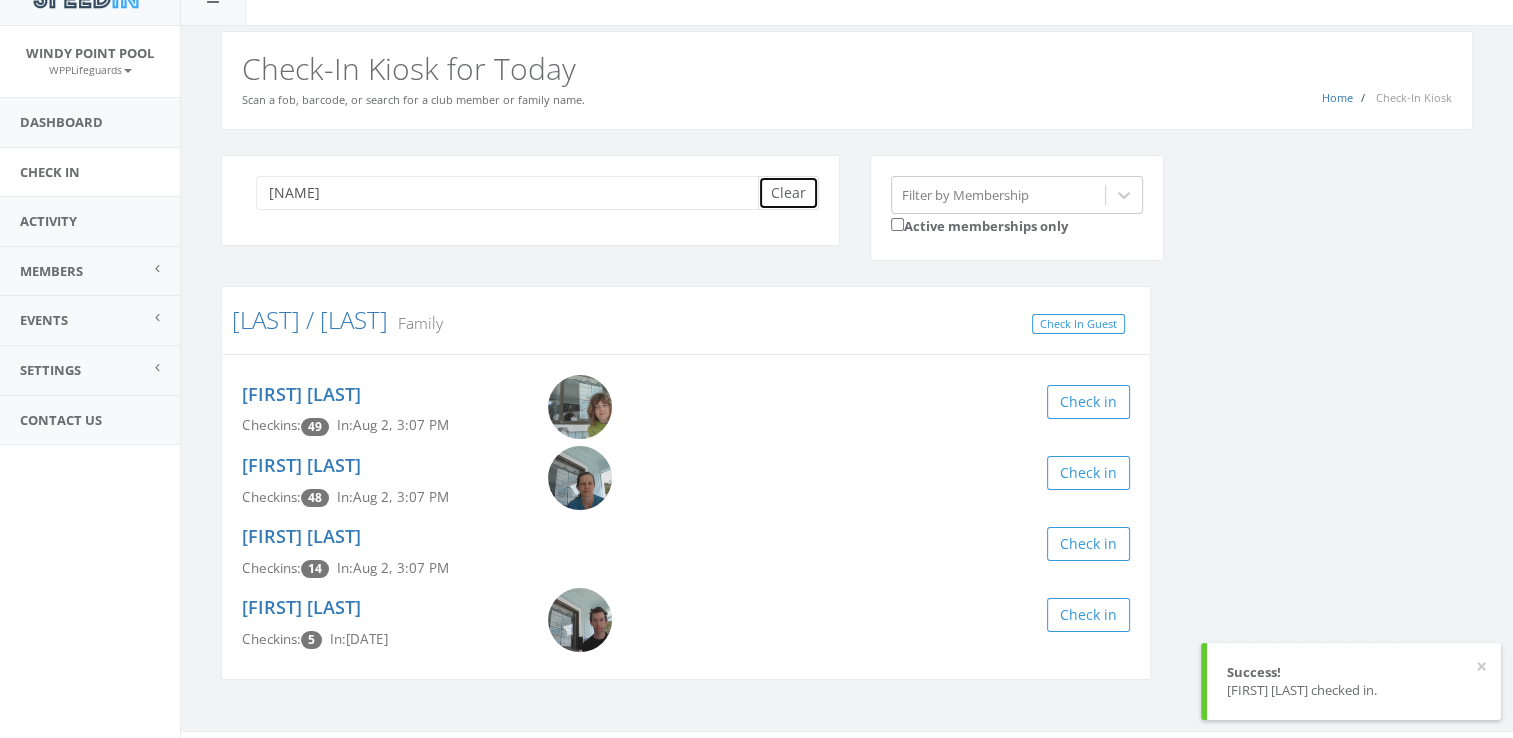 click on "Clear" at bounding box center (788, 193) 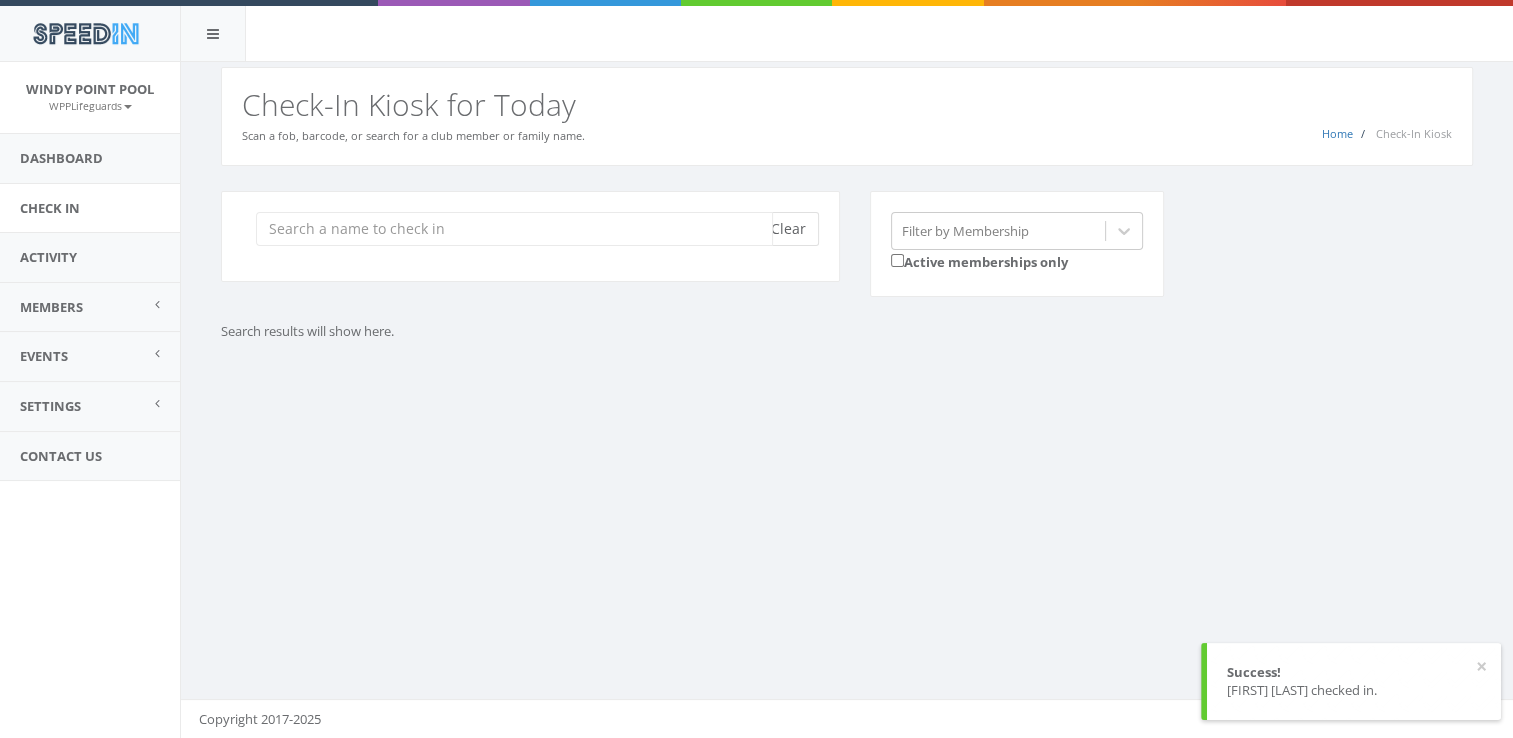scroll, scrollTop: 0, scrollLeft: 0, axis: both 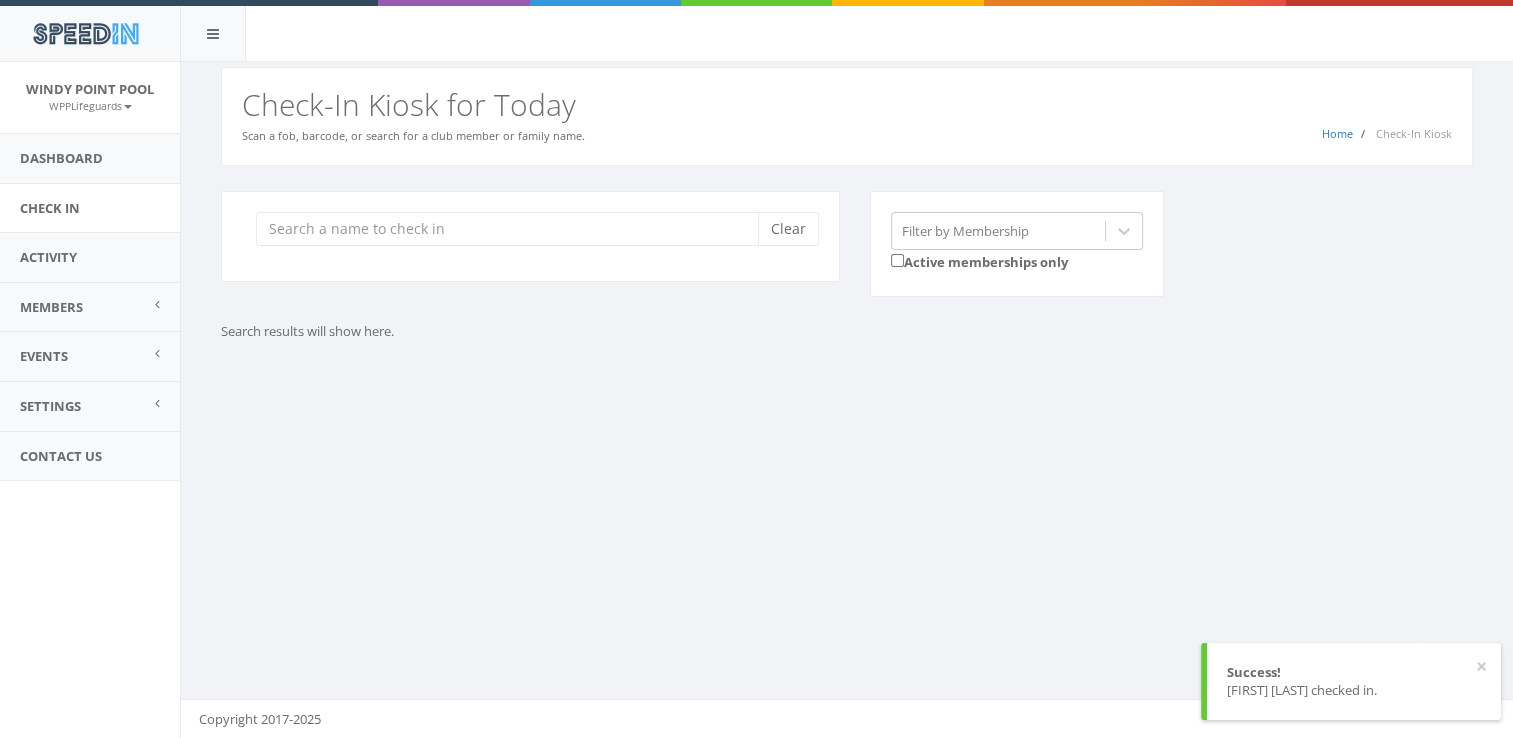 click on "Clear" at bounding box center [530, 236] 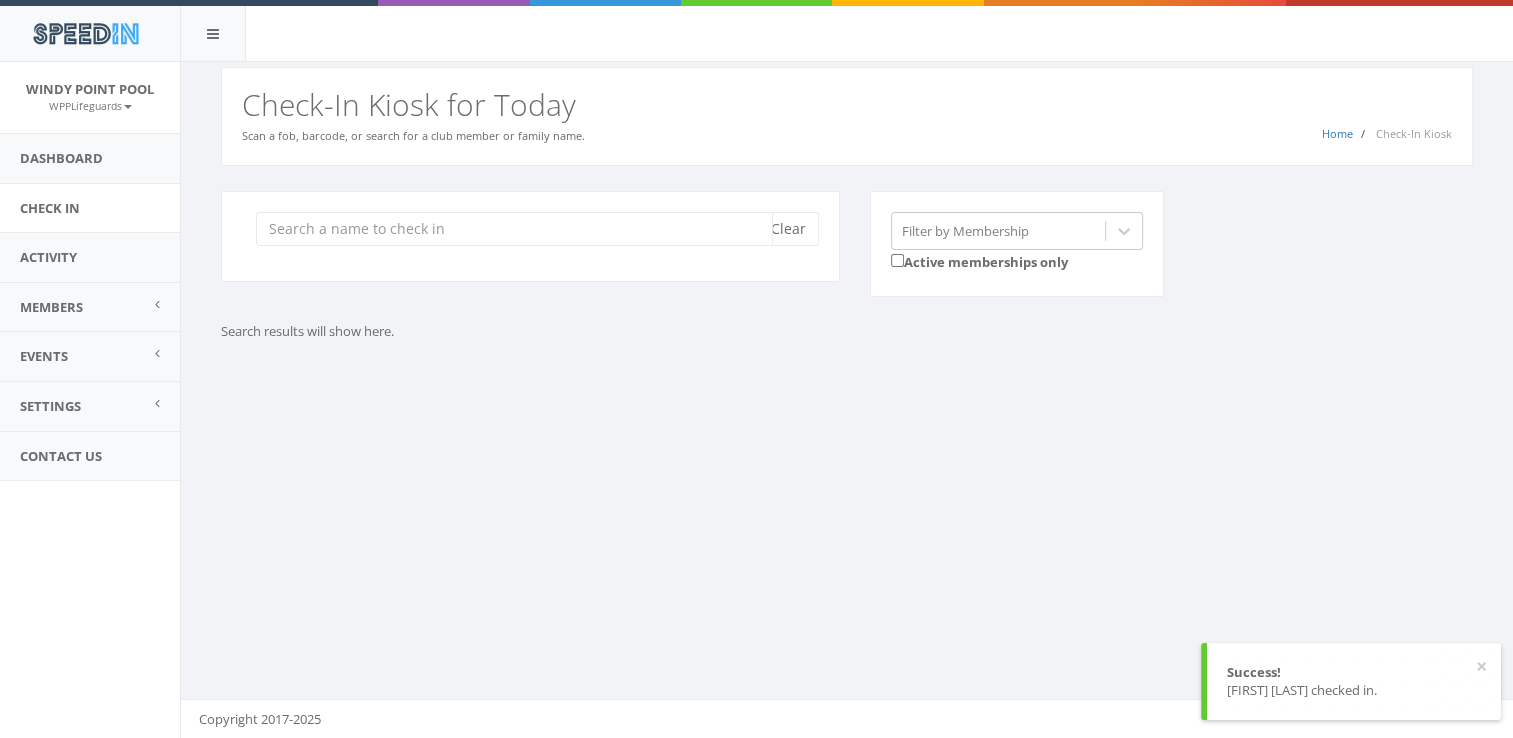 click at bounding box center [514, 229] 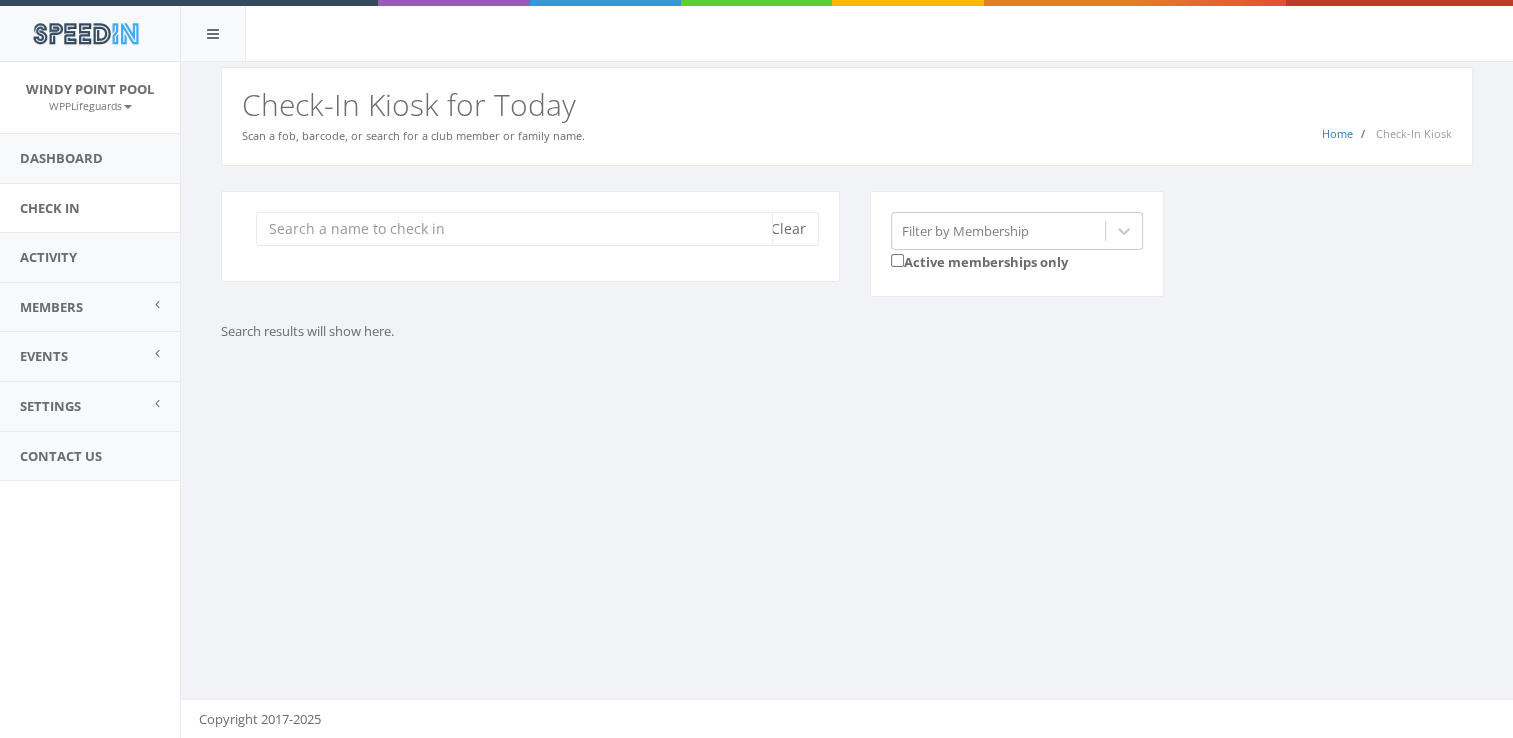 click at bounding box center (514, 229) 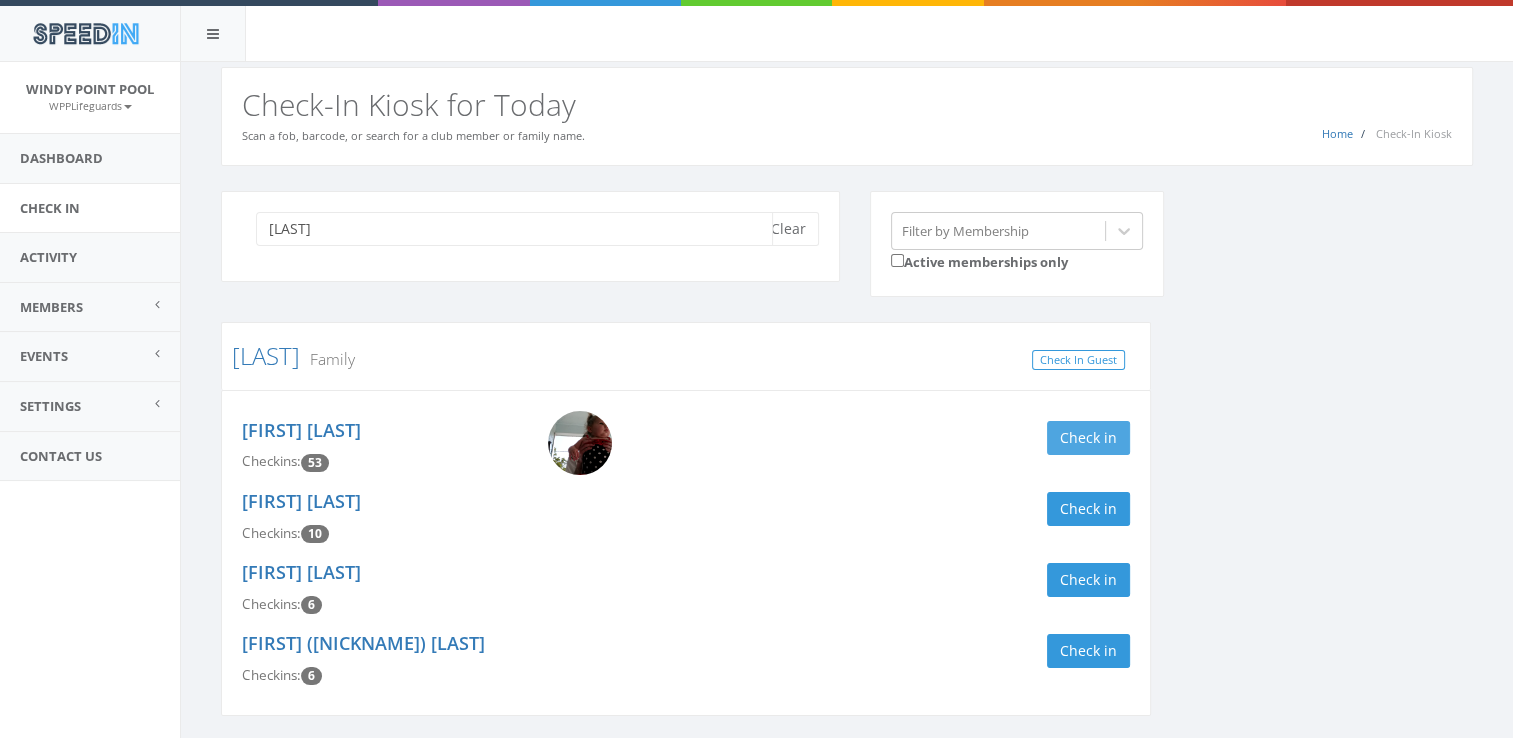 type on "[LAST]" 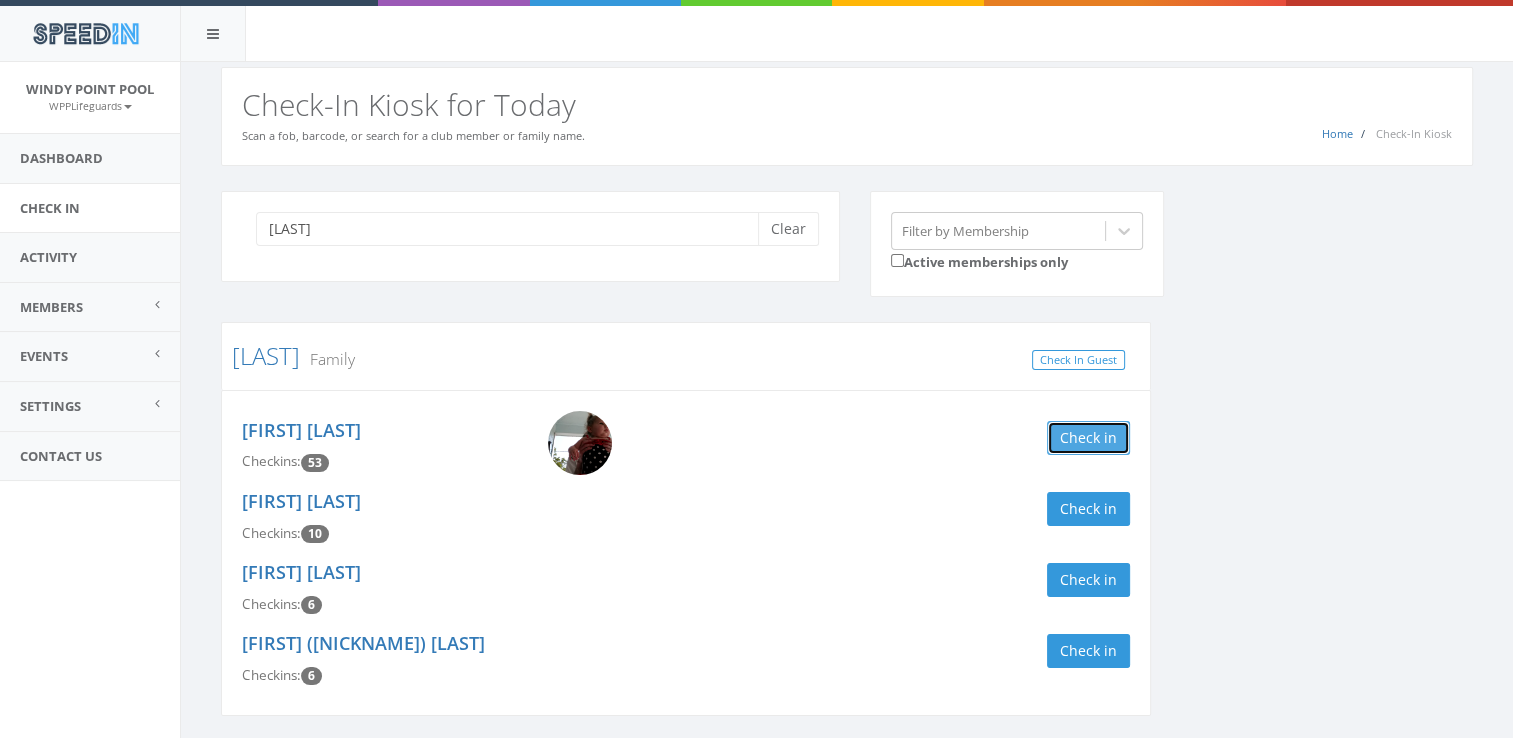 click on "Check in" at bounding box center (1088, 438) 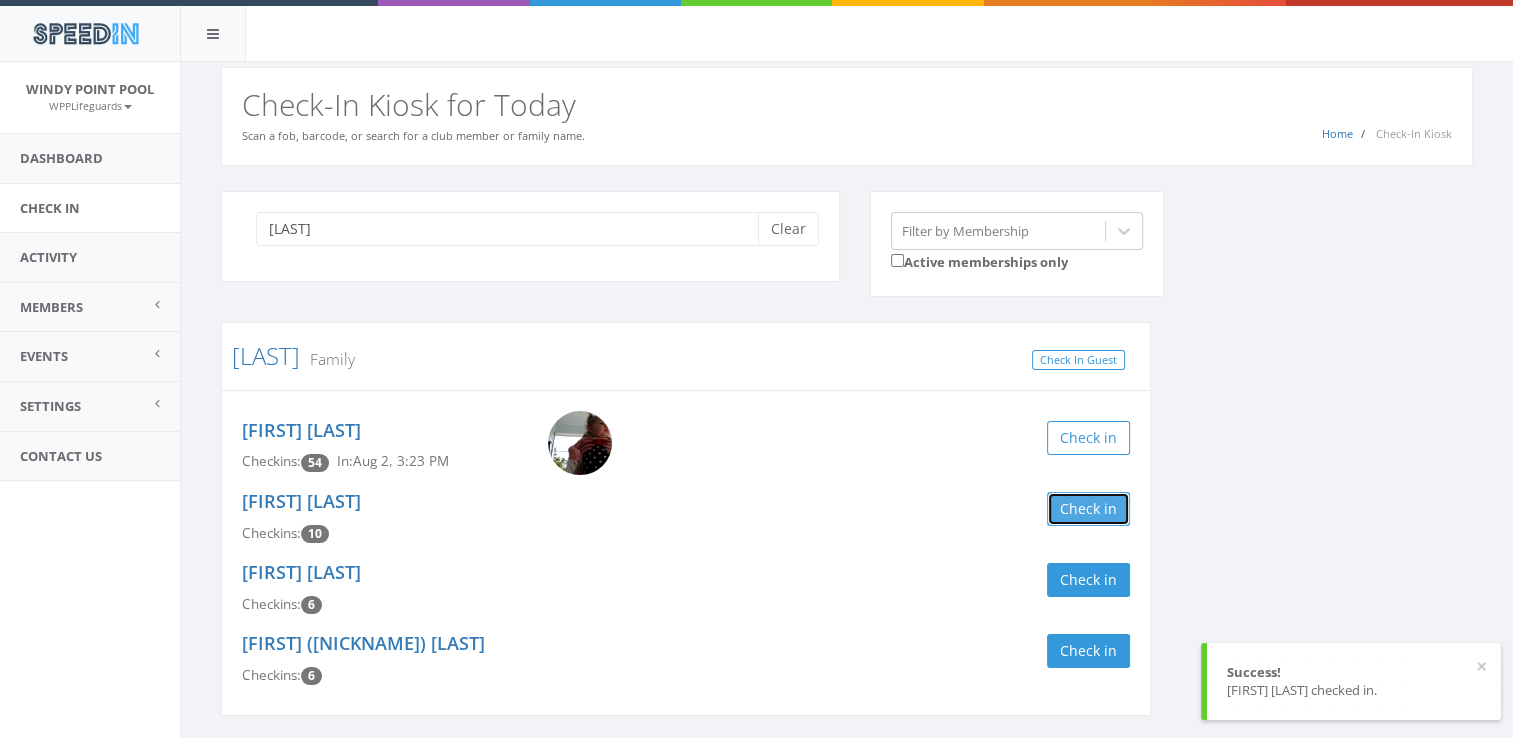 click on "Check in" at bounding box center [1088, 509] 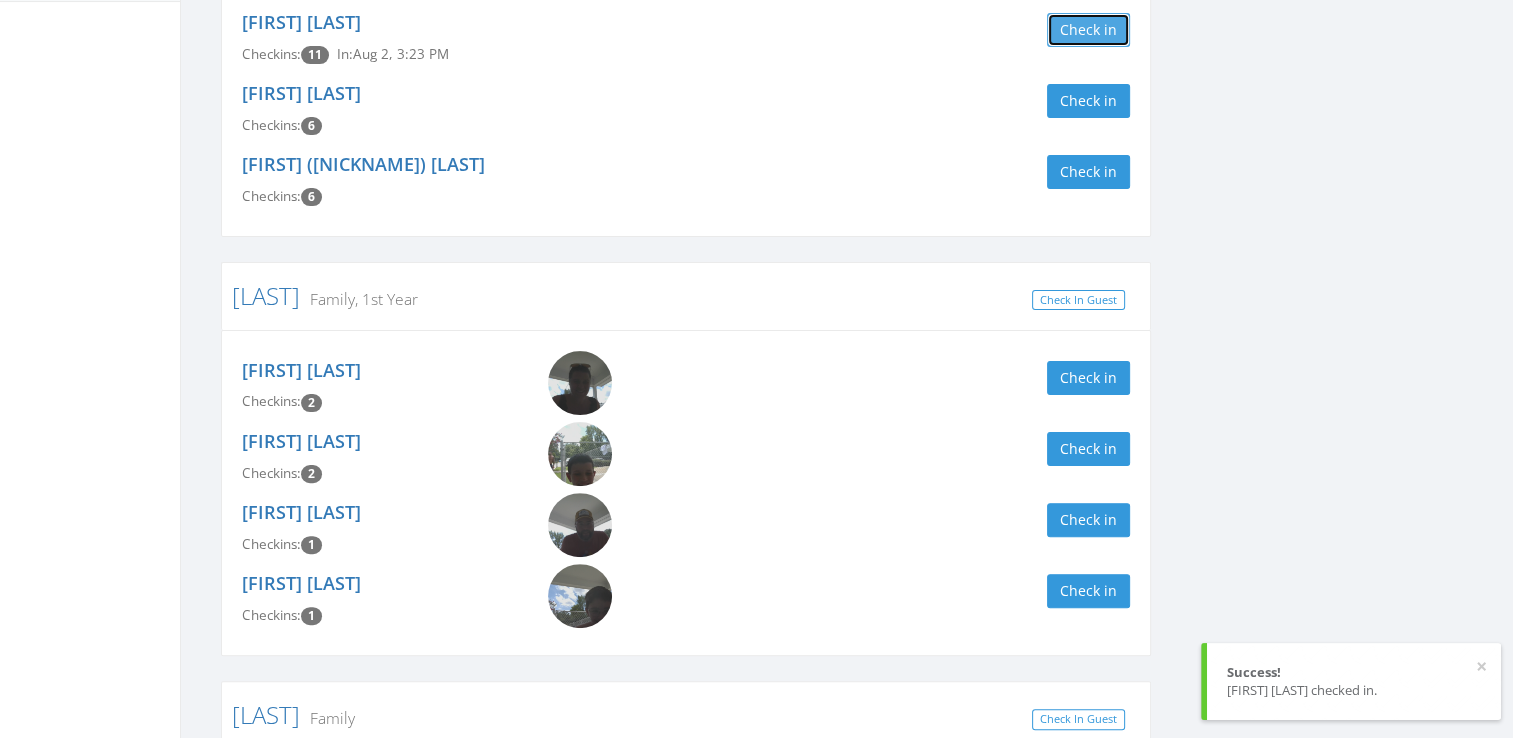 scroll, scrollTop: 568, scrollLeft: 0, axis: vertical 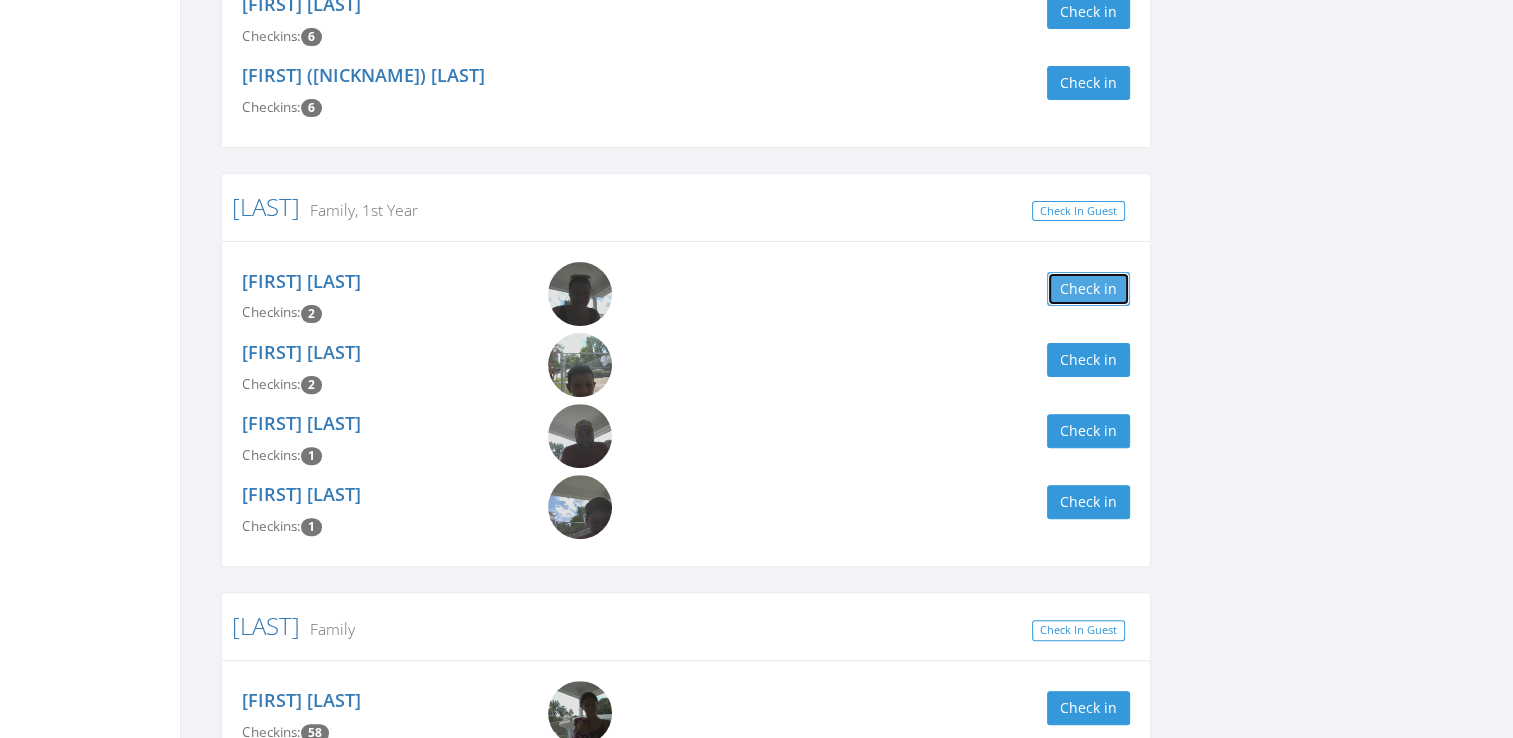 click on "Check in" at bounding box center [1088, 289] 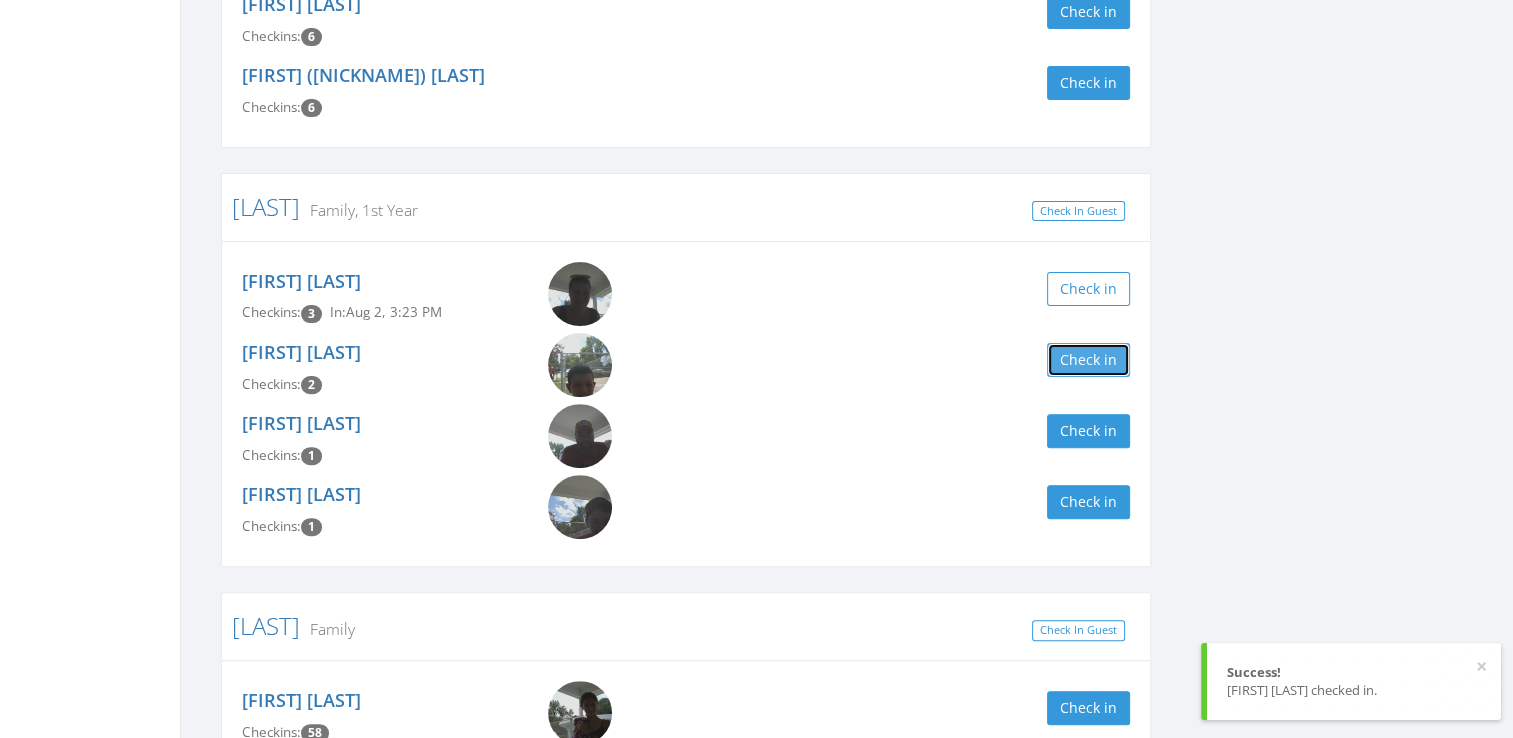 click on "Check in" at bounding box center [1088, 360] 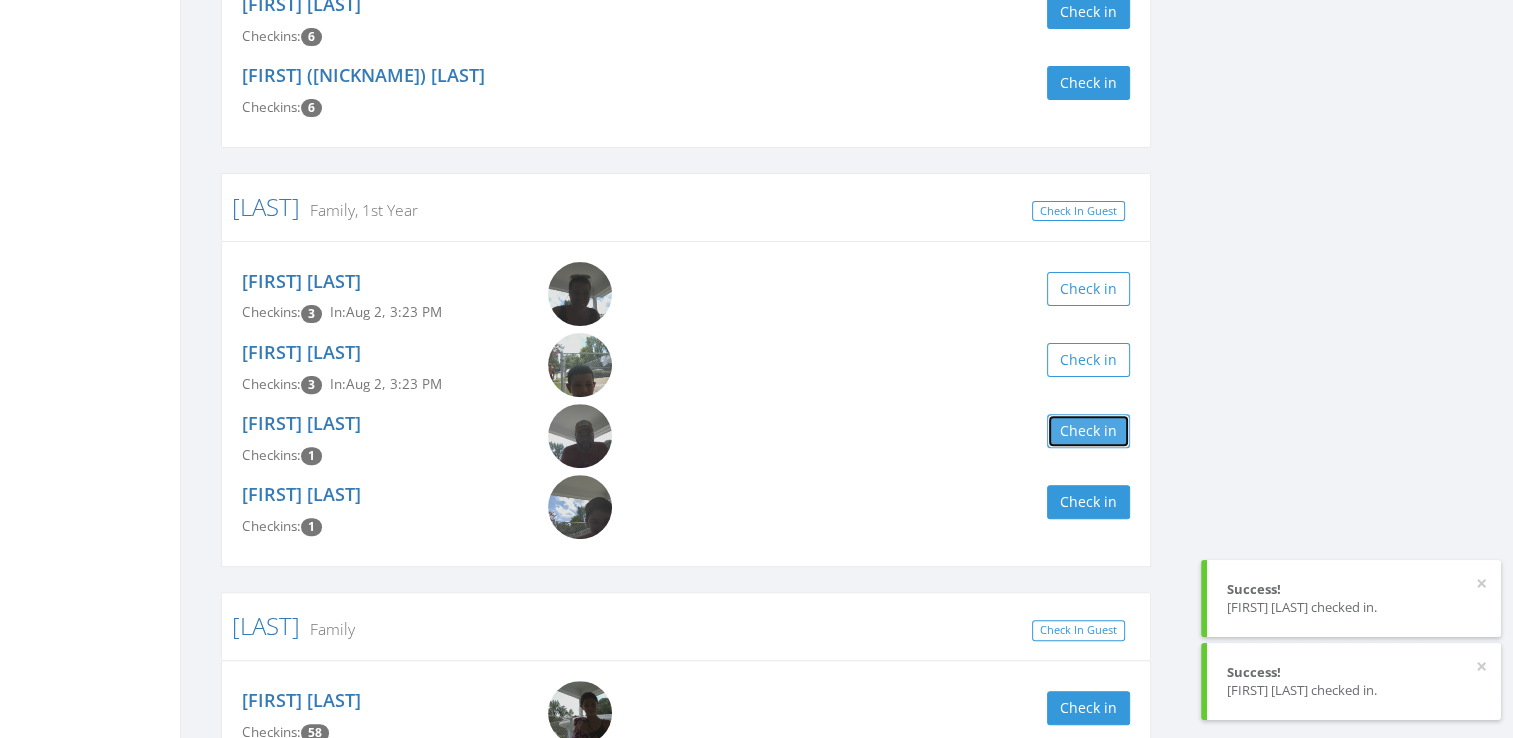 click on "Check in" at bounding box center (1088, 431) 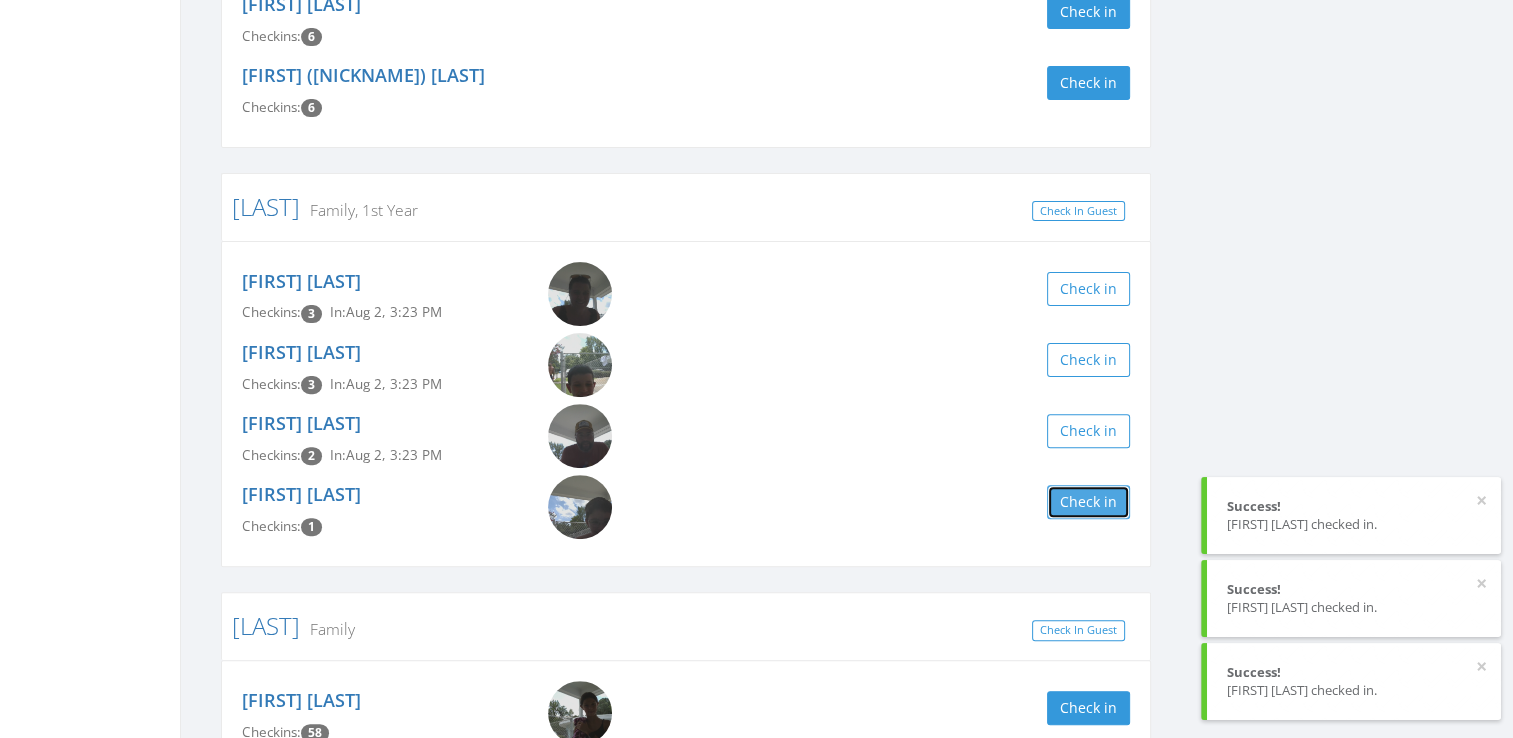 click on "Check in" at bounding box center (1088, 502) 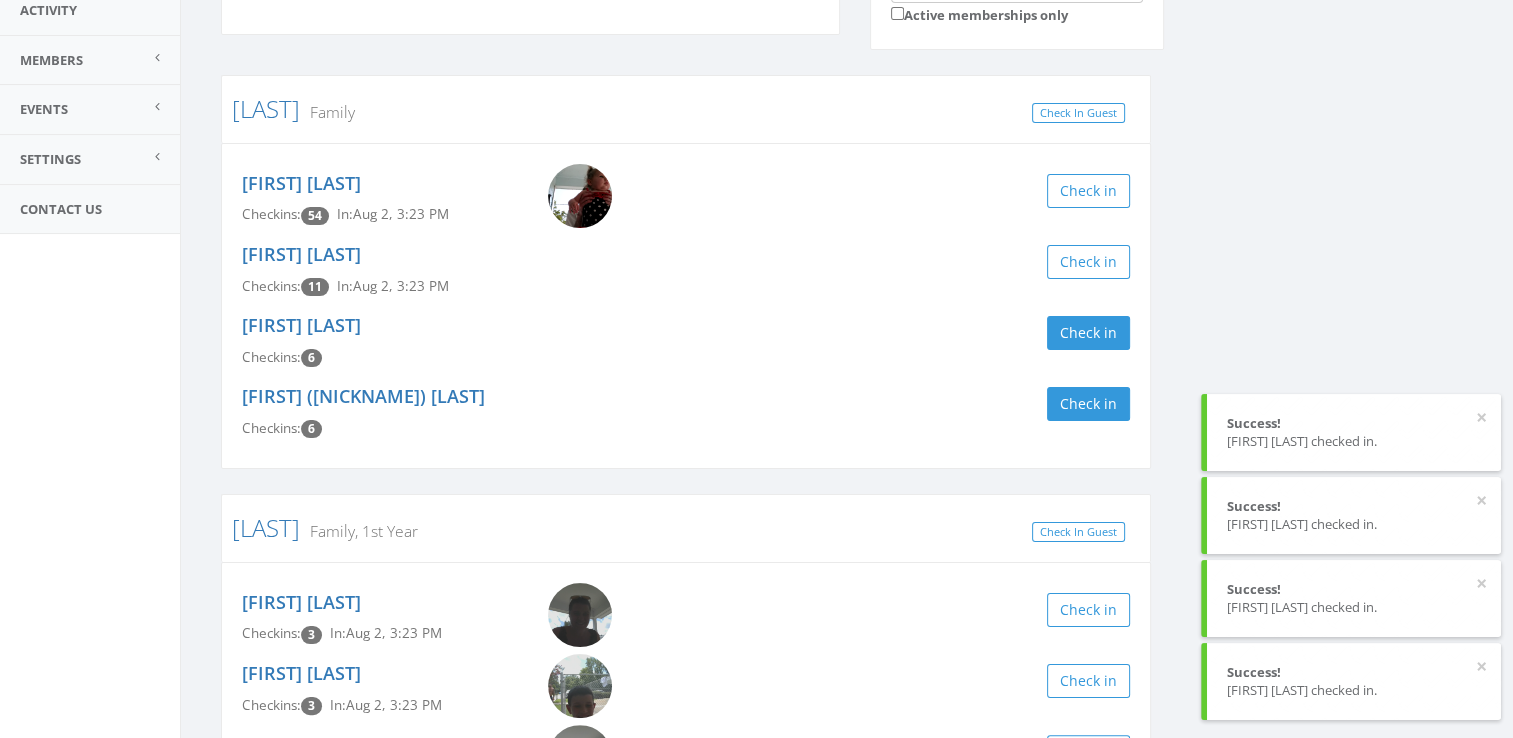 scroll, scrollTop: 0, scrollLeft: 0, axis: both 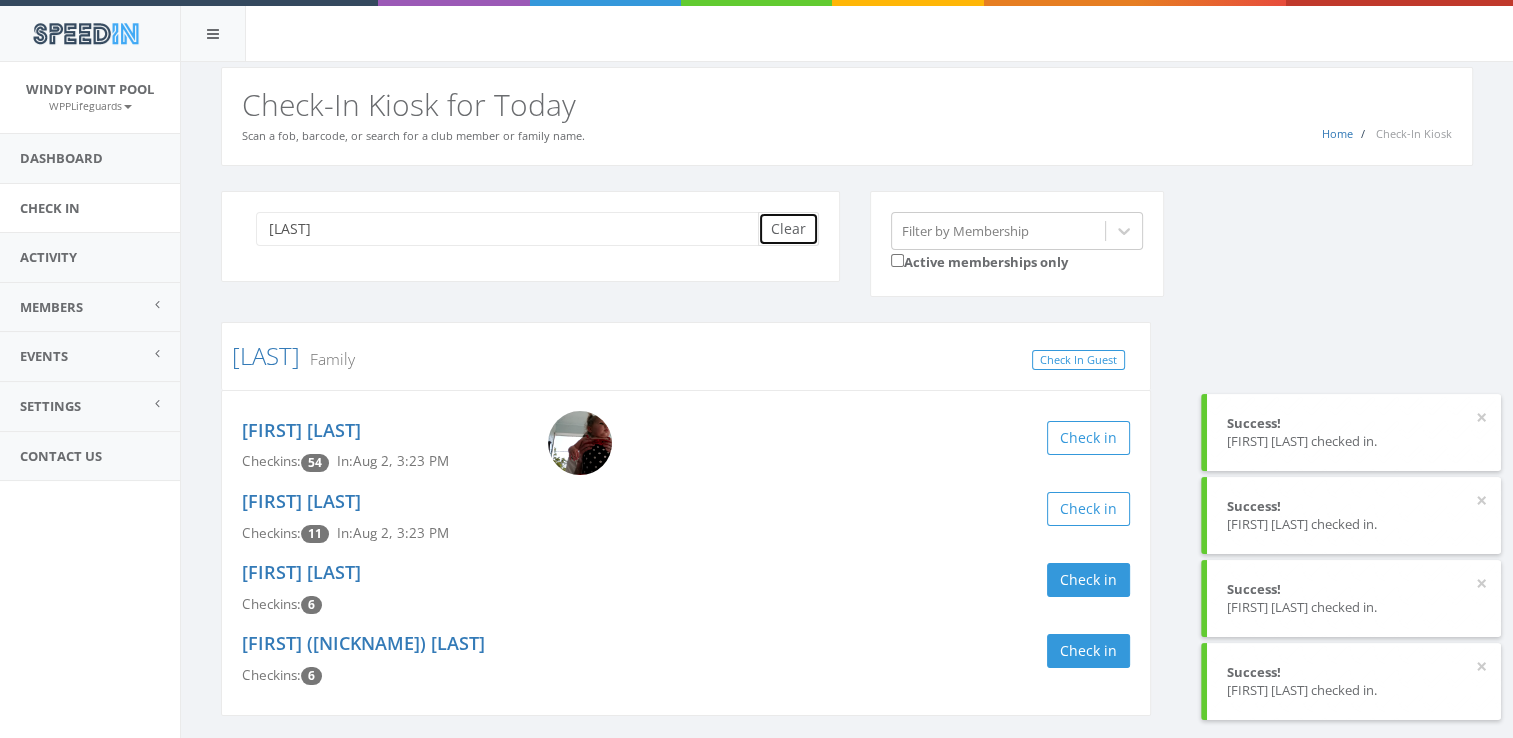 click on "Clear" at bounding box center (788, 229) 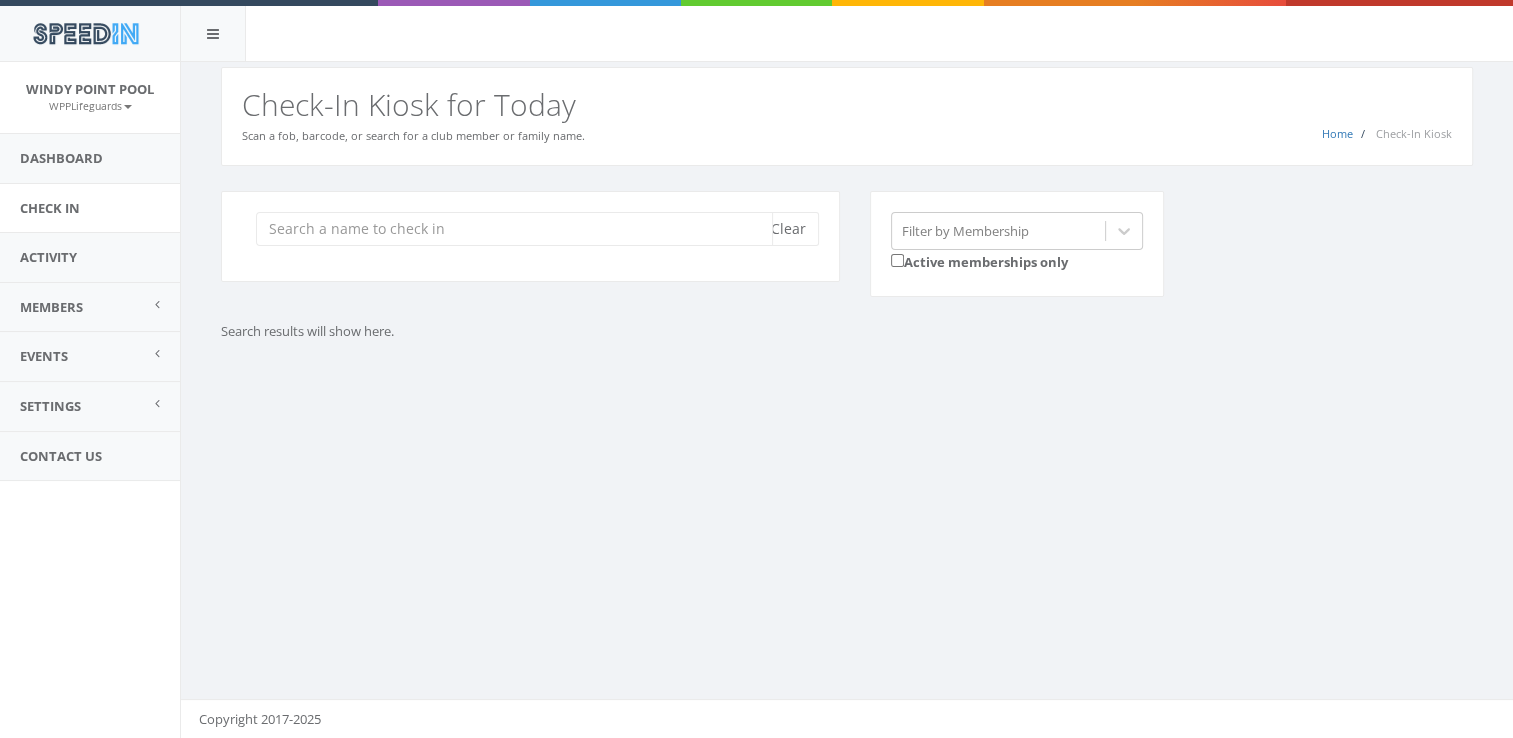 click at bounding box center (514, 229) 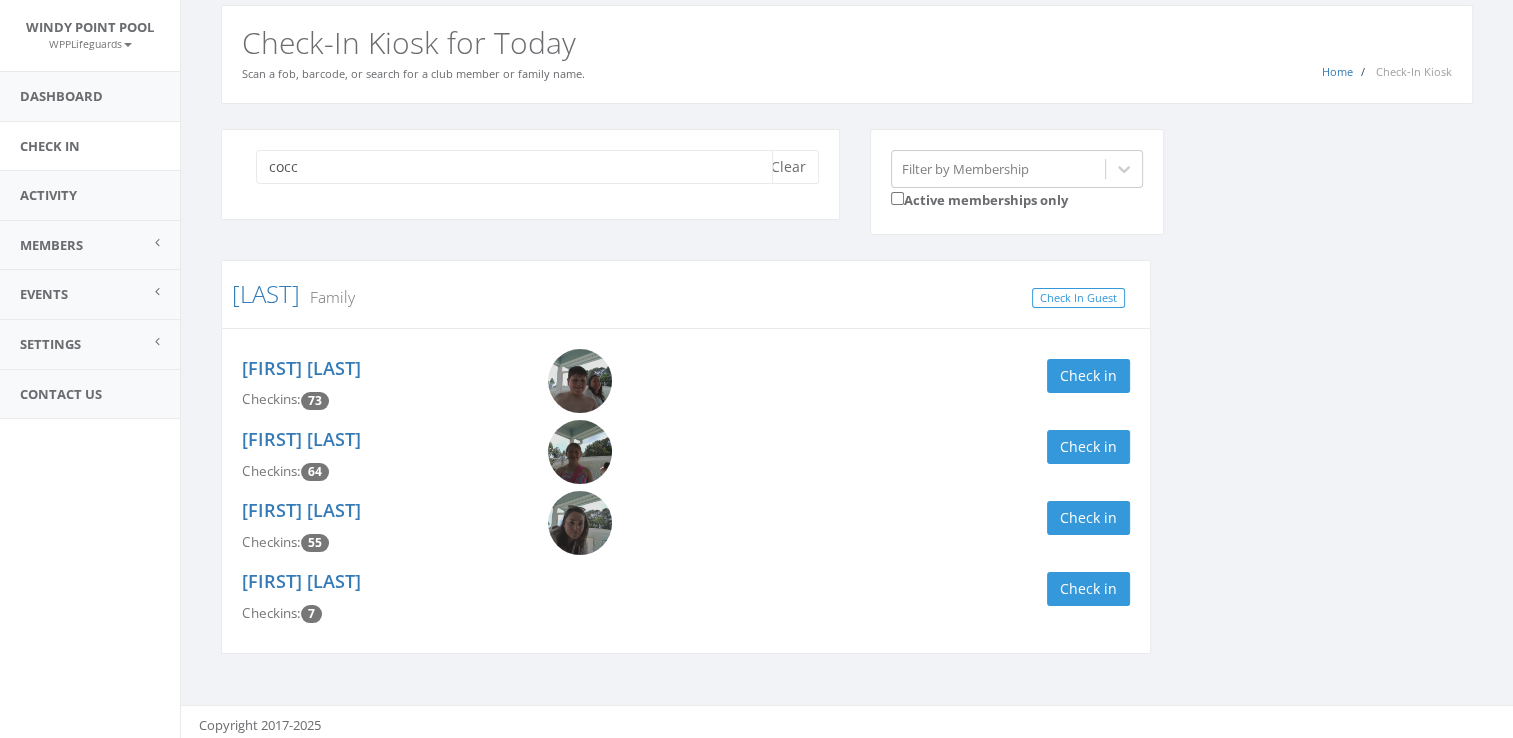 scroll, scrollTop: 67, scrollLeft: 0, axis: vertical 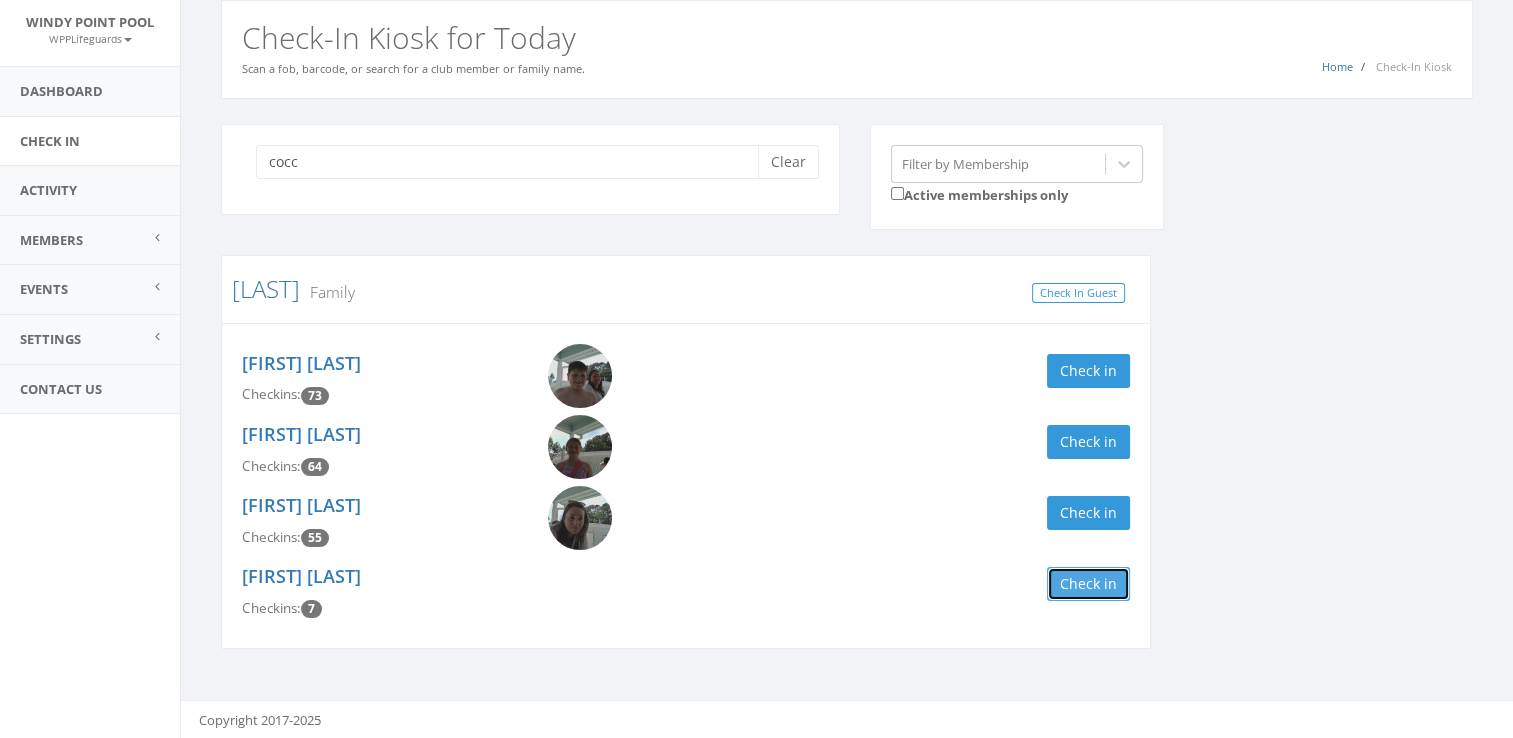 click on "Check in" at bounding box center (1088, 584) 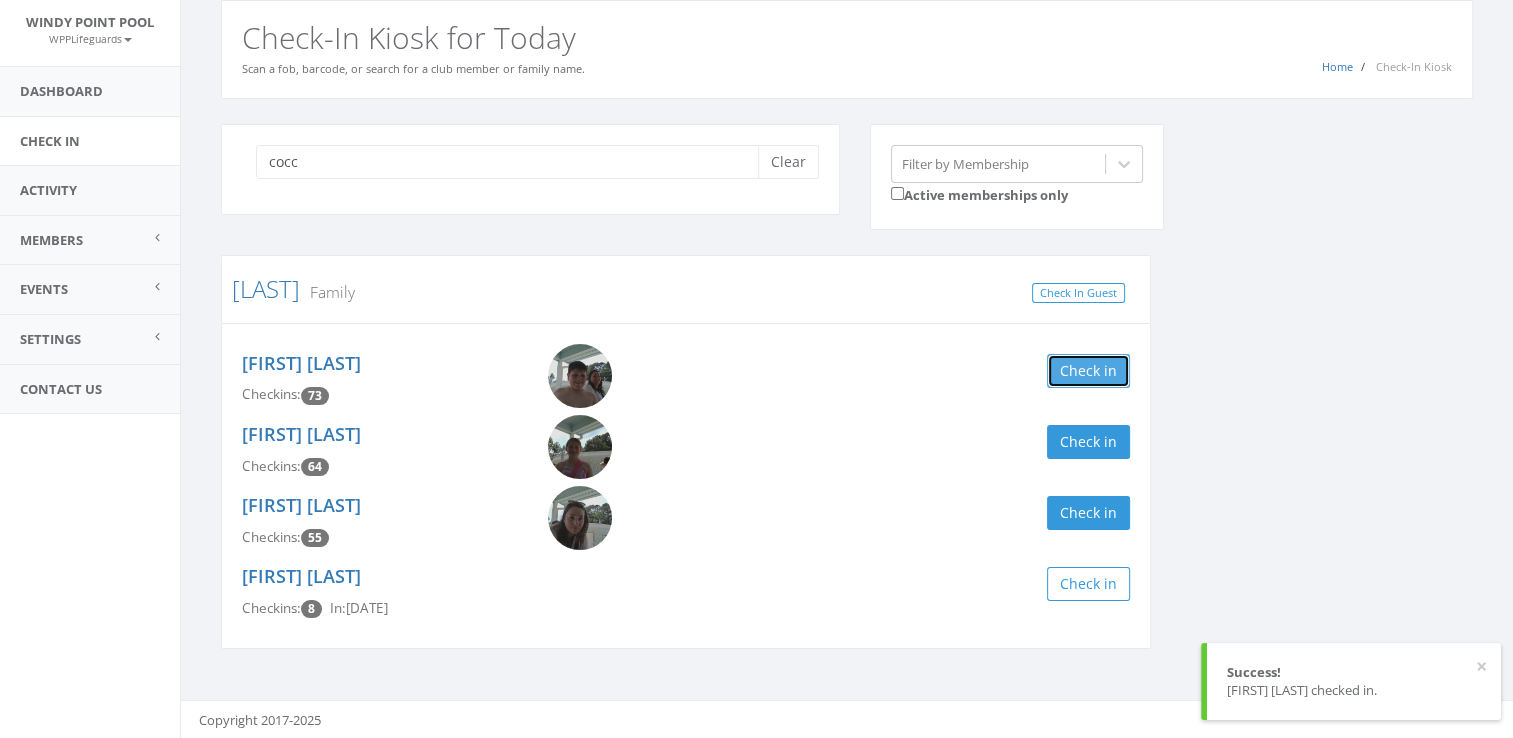 click on "Check in" at bounding box center [1088, 371] 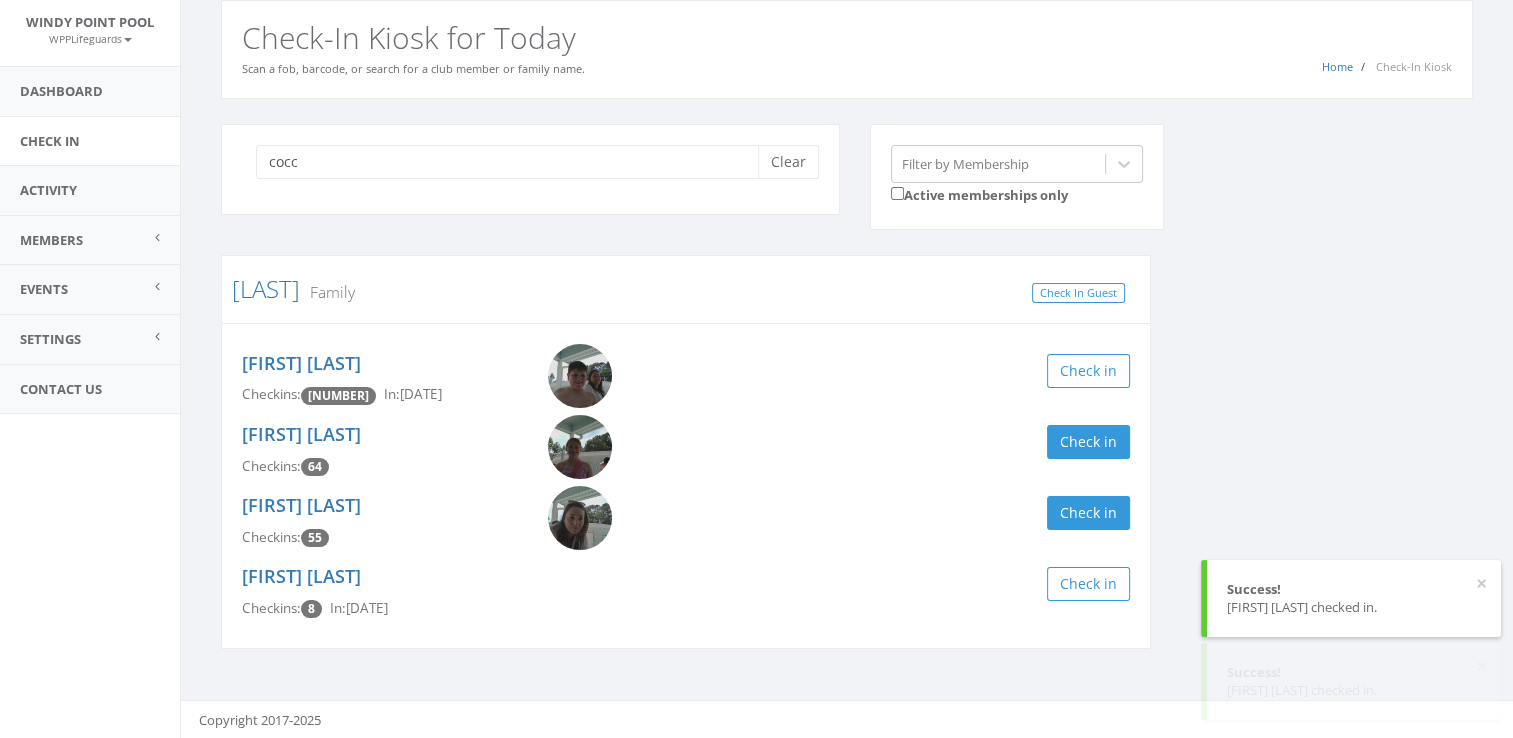 click on "Coccoli Family Check In Guest [FIRST] [LAST] Checkins:  74 In:  Aug 2, 3:25 PM Check in [FIRST] [LAST] Checkins:  64 Check in [FIRST] [LAST] Checkins:  55 Check in [FIRST] [LAST] Checkins:  8 In:  Aug 2, 3:25 PM Check in" at bounding box center [847, 399] 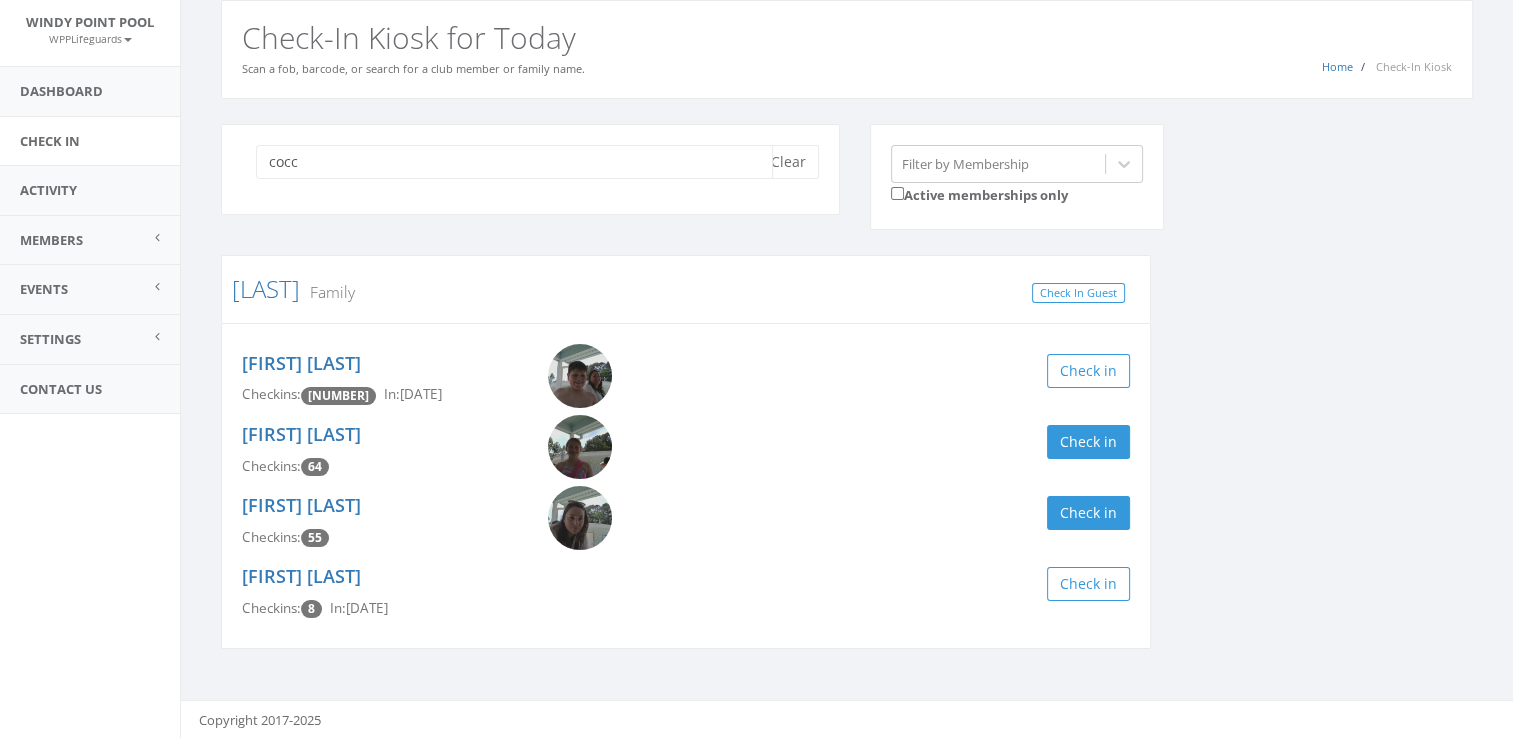 click on "cocc" at bounding box center [514, 162] 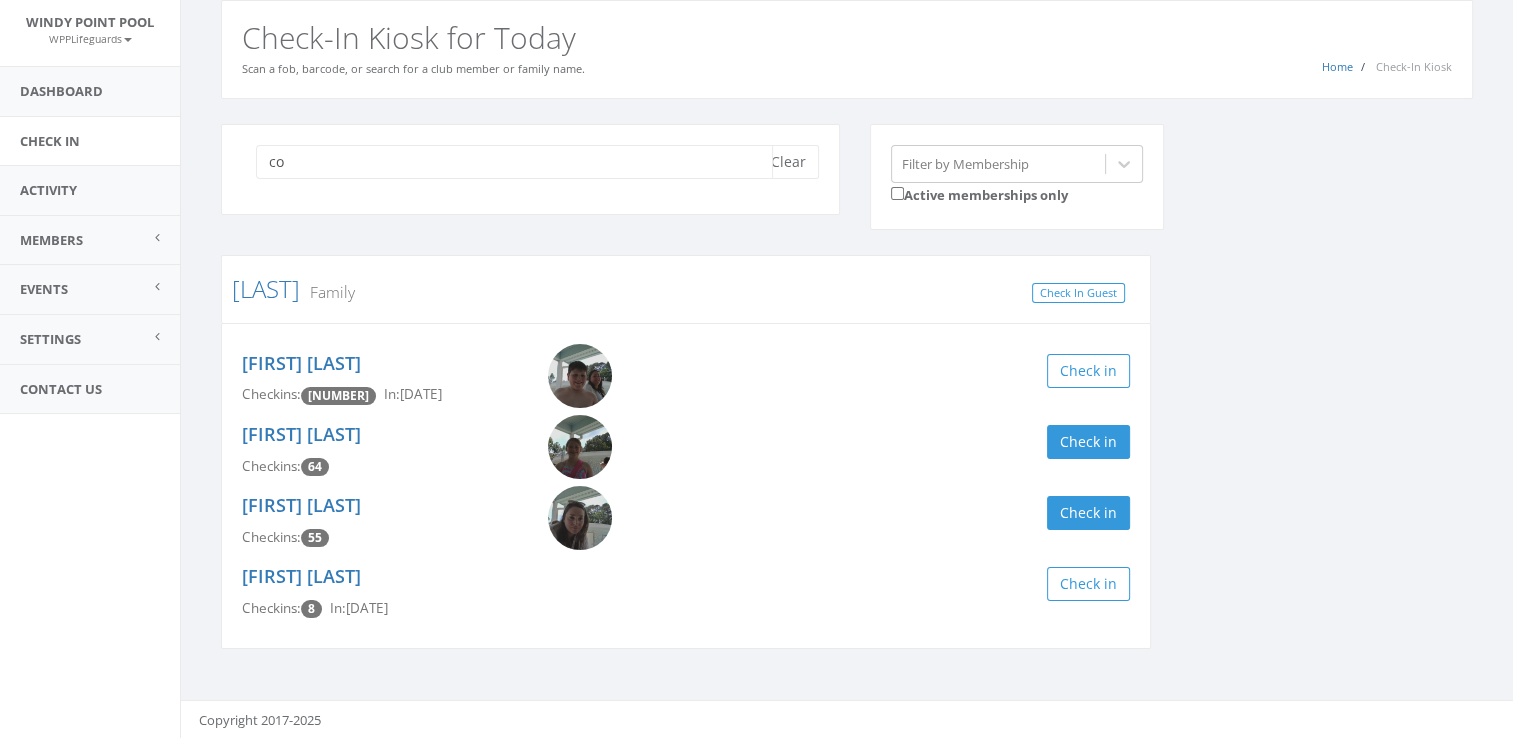 type on "c" 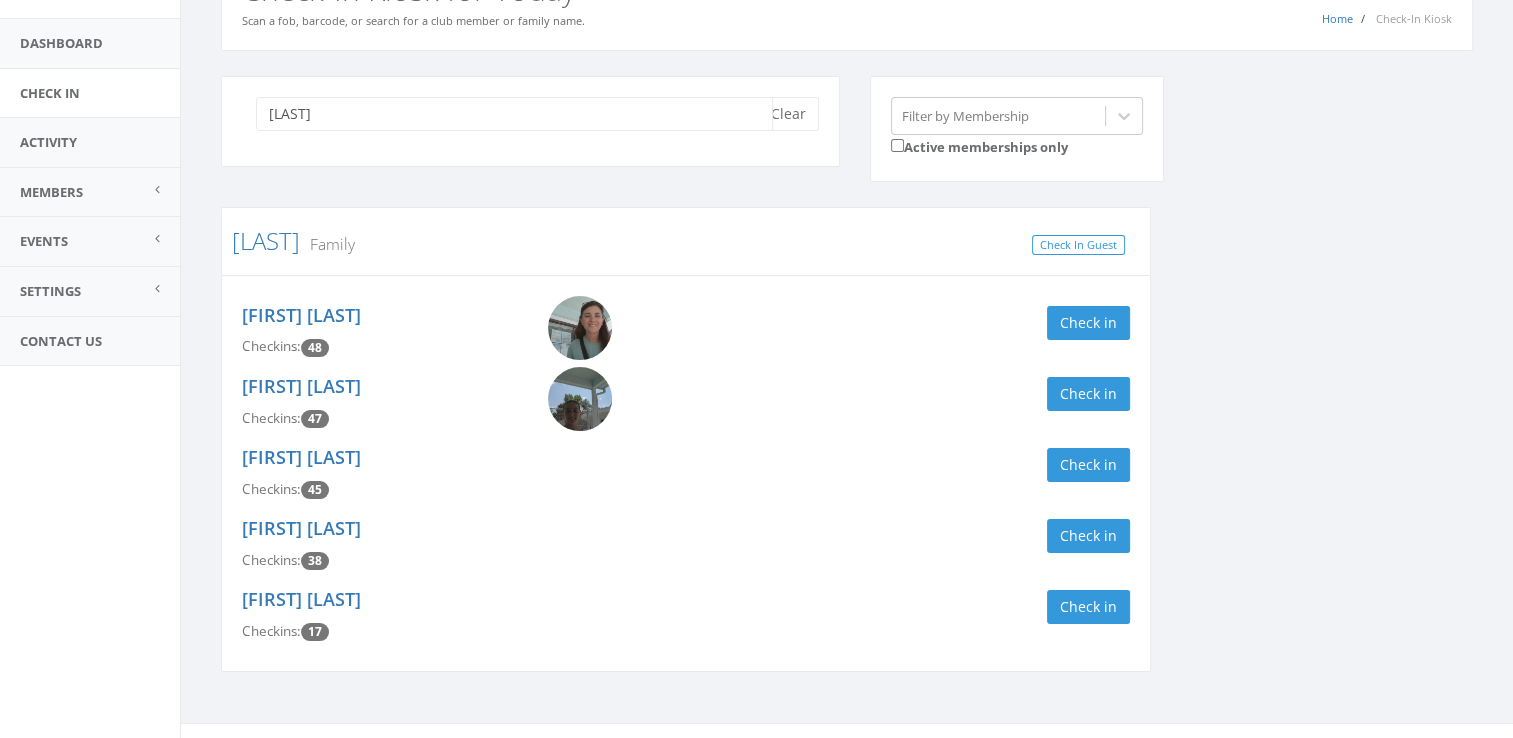 scroll, scrollTop: 138, scrollLeft: 0, axis: vertical 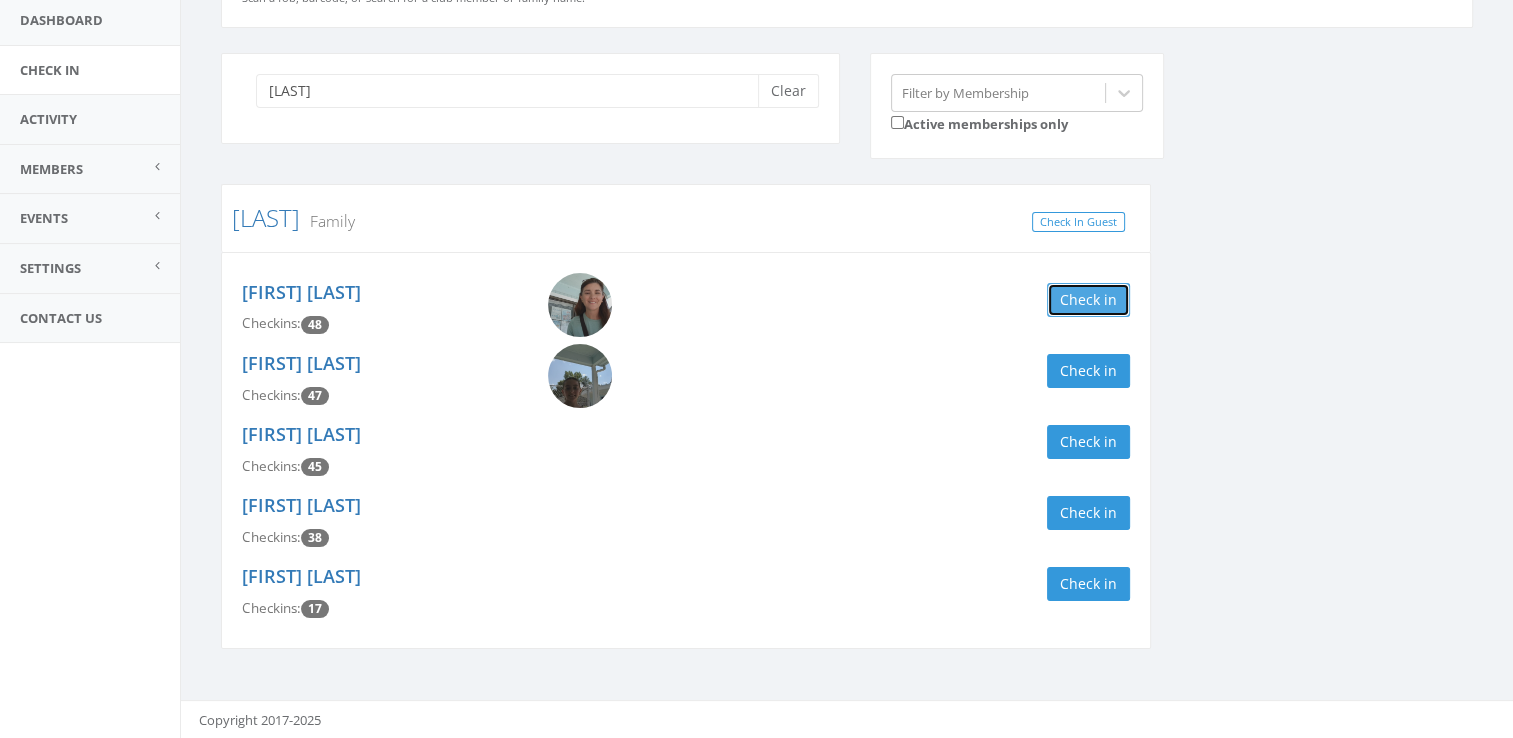 click on "Check in" at bounding box center (1088, 300) 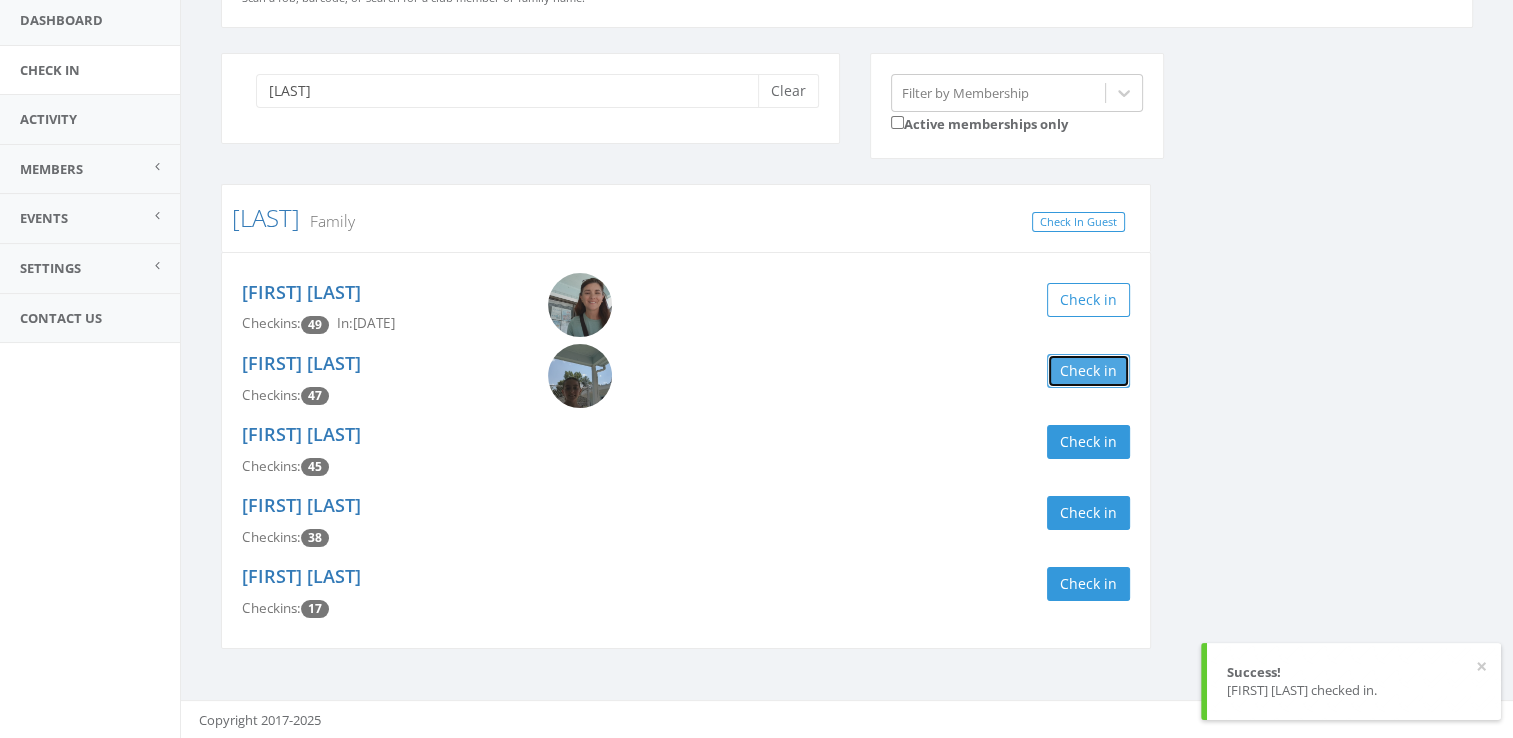 click on "Check in" at bounding box center (1088, 371) 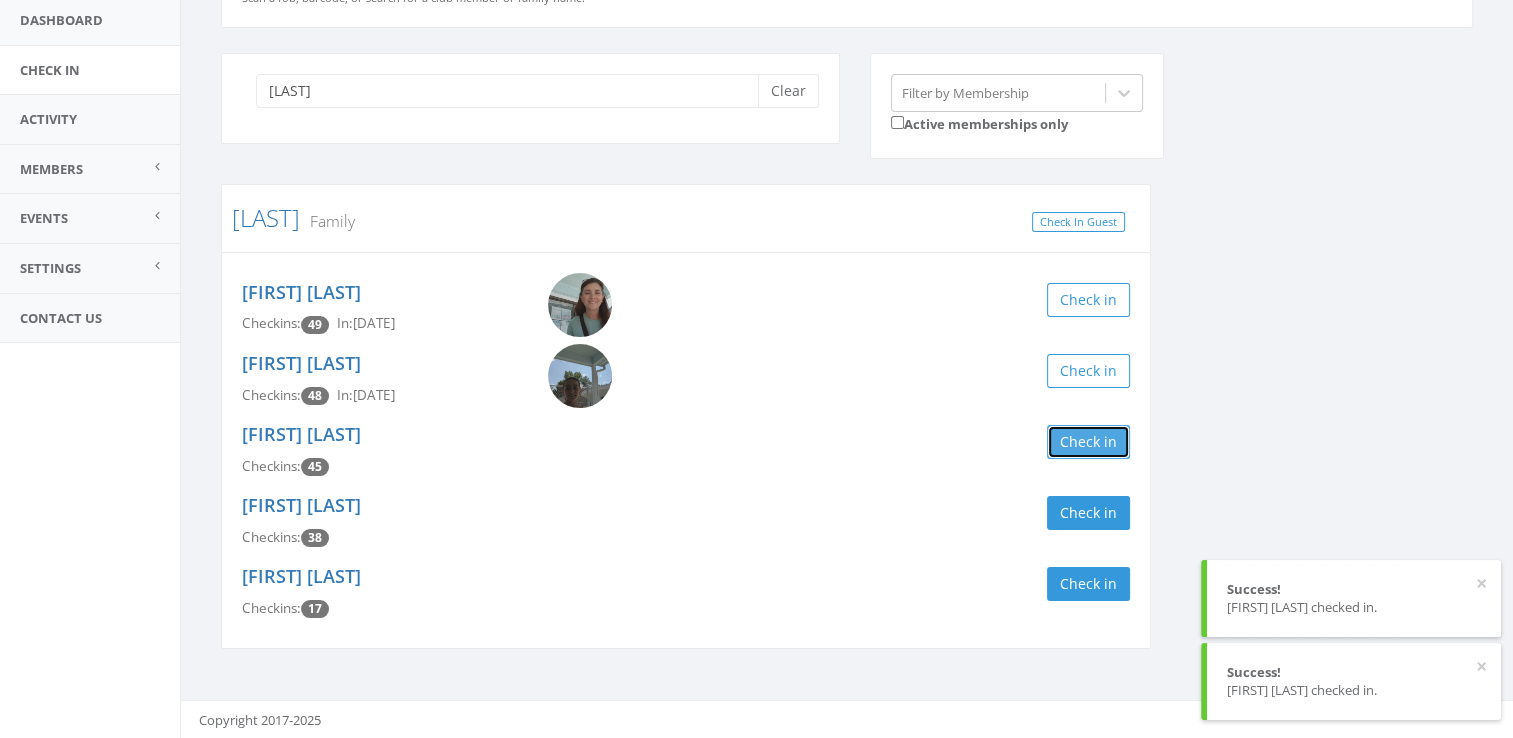 click on "Check in" at bounding box center (1088, 442) 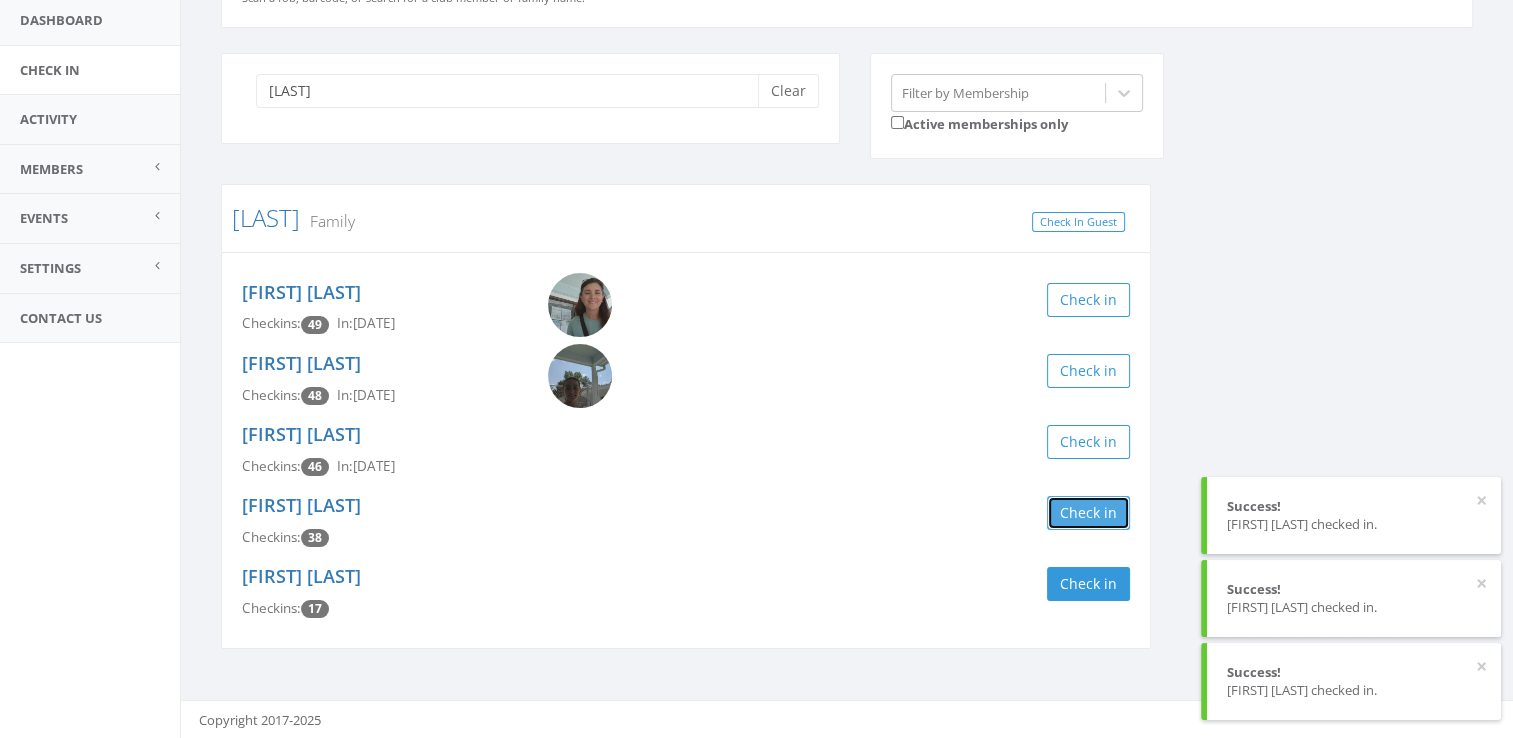 click on "Check in" at bounding box center [1088, 513] 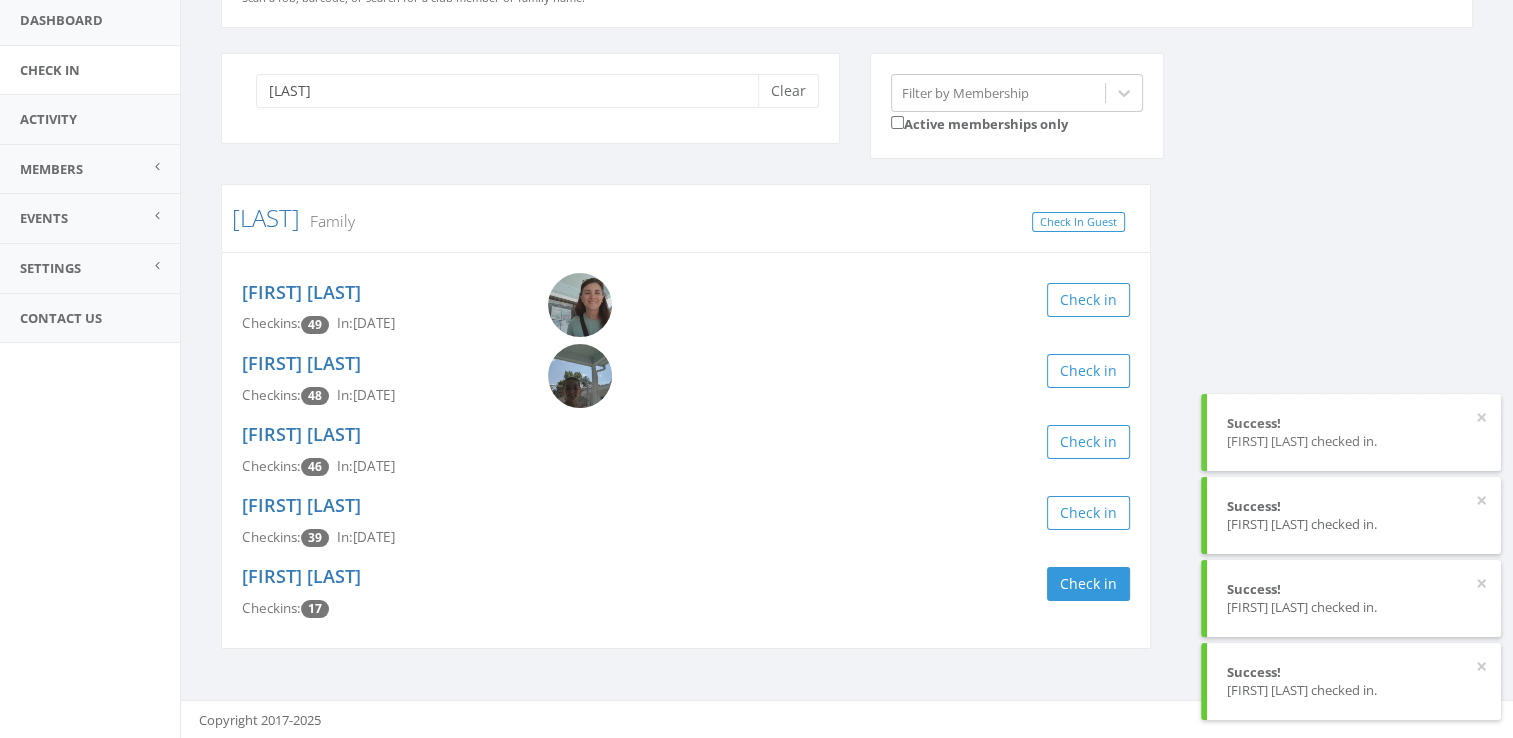 click on "[LAST] Family Check In Guest [FIRST] [LAST] Checkins:  49 In:  Aug 2, 3:28 PM Check in [FIRST] [LAST] Checkins:  48 In:  Aug 2, 3:28 PM Check in [FIRST] [LAST] Checkins:  46 In:  Aug 2, 3:28 PM Check in [FIRST] [LAST] Checkins:  39 In:  Aug 2, 3:28 PM Check in [FIRST] [LAST] Check in" at bounding box center [847, 364] 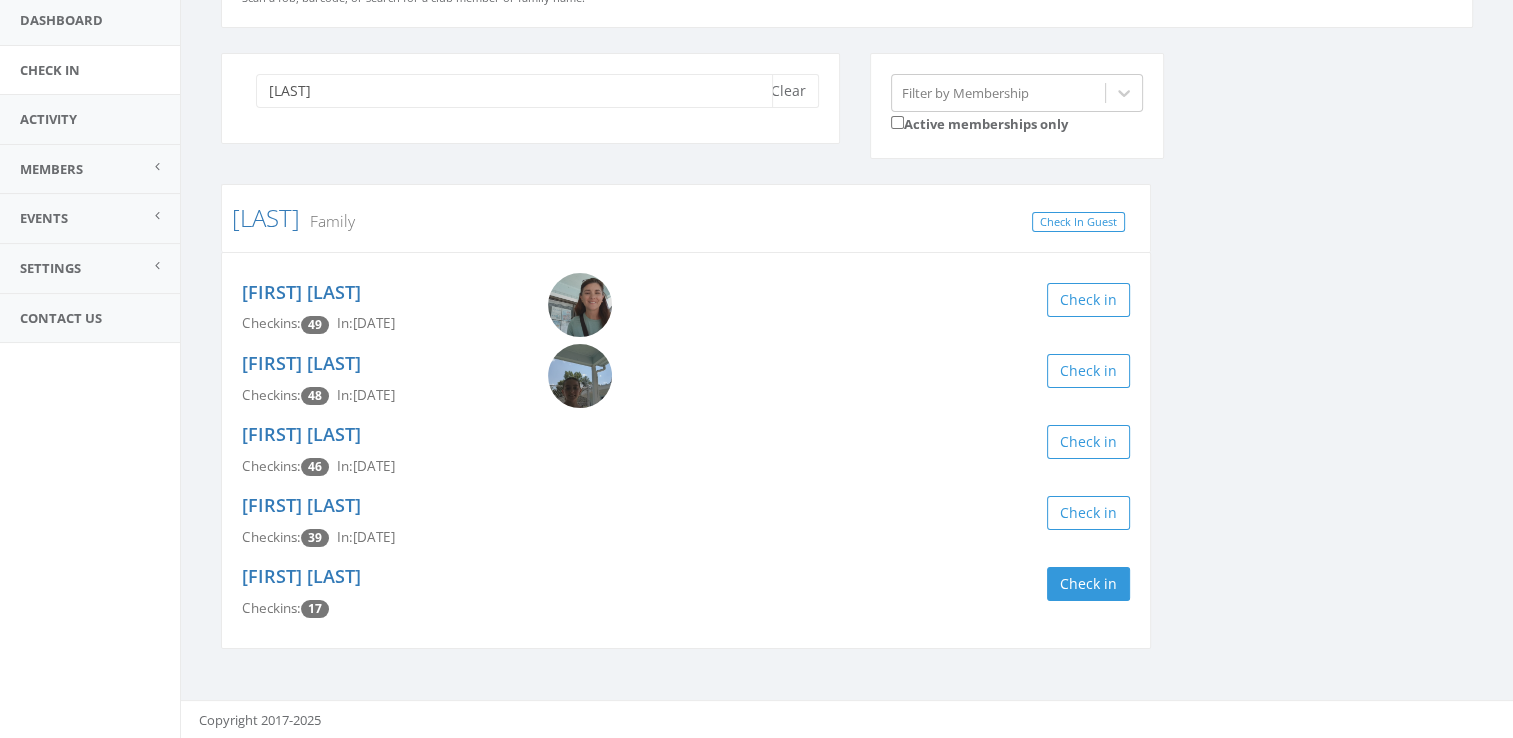 click on "[LAST]" at bounding box center (514, 91) 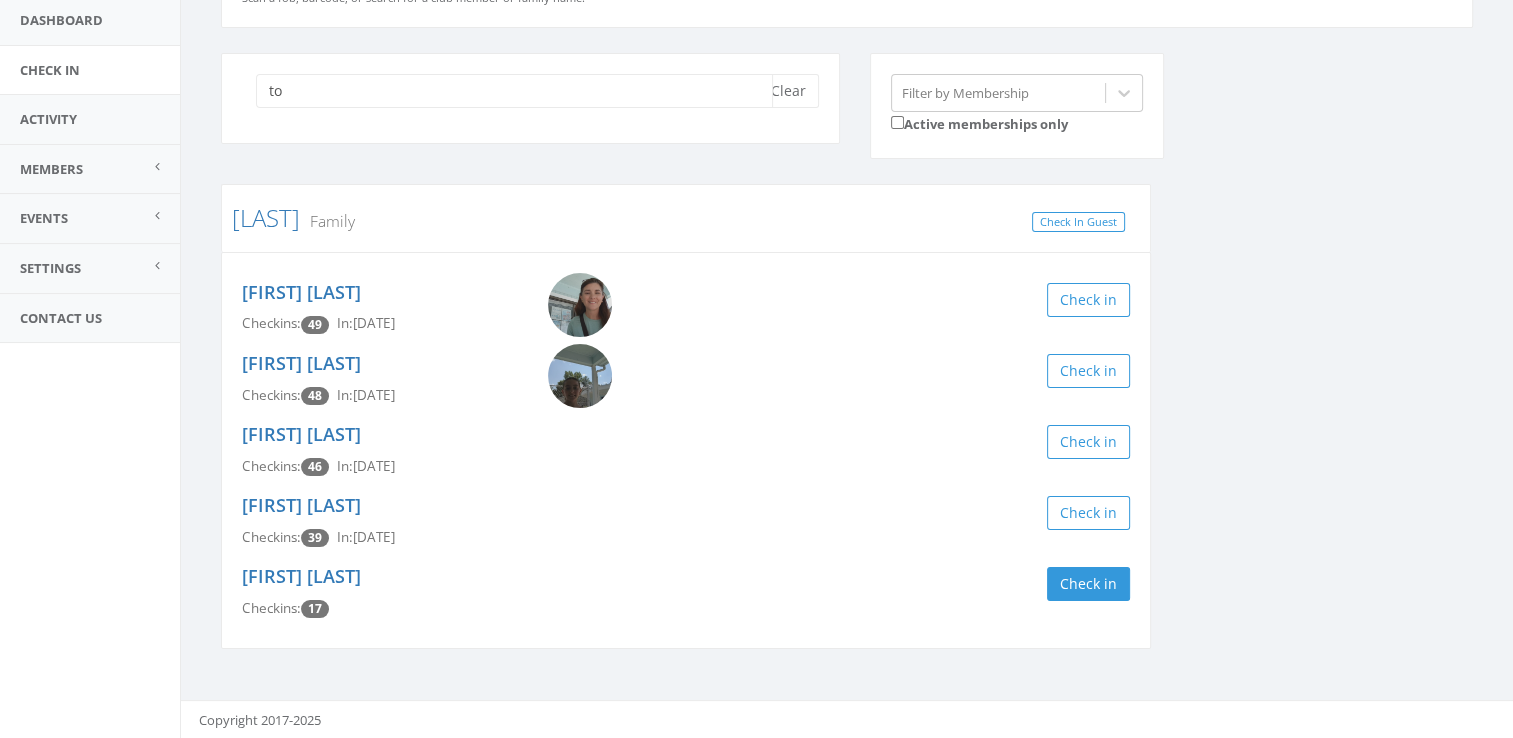 type on "t" 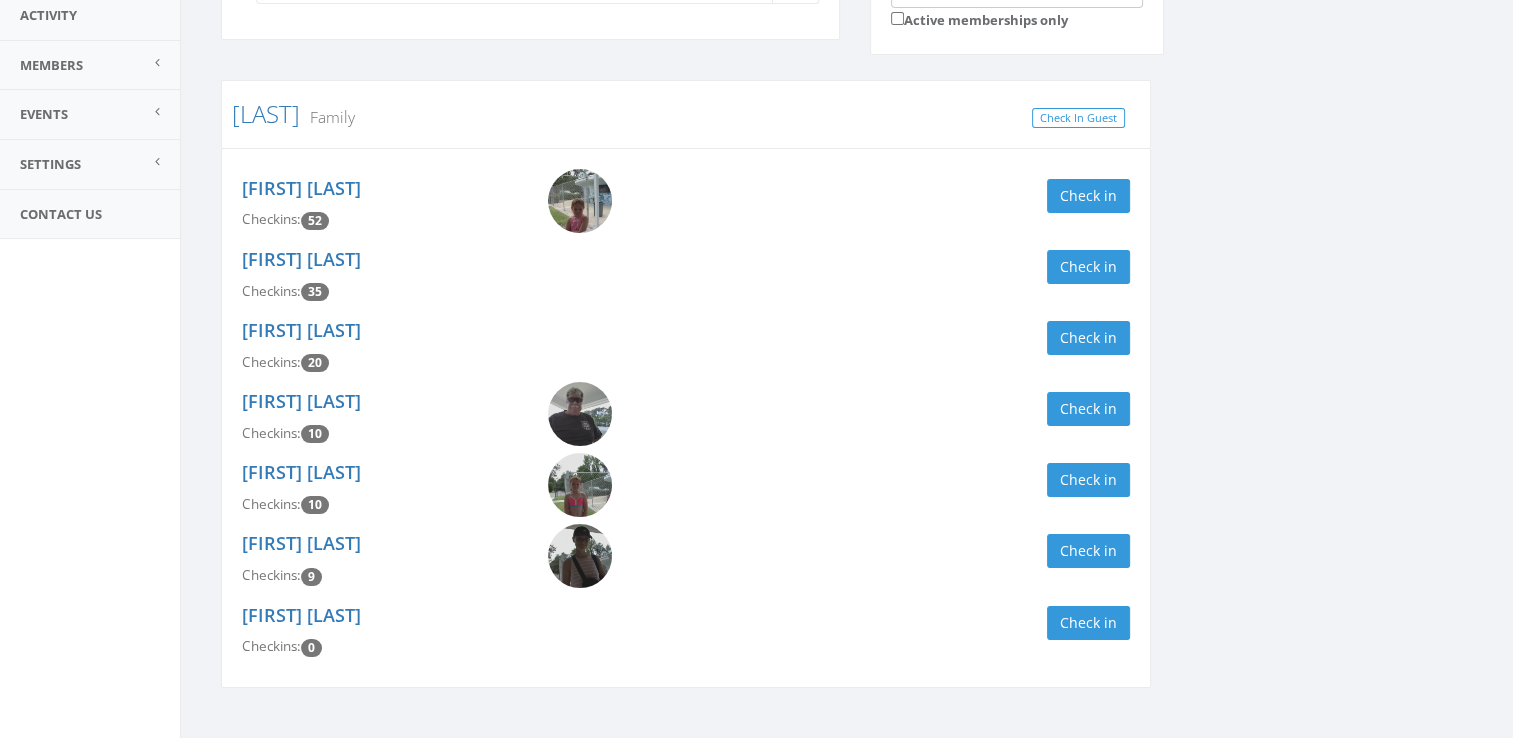 scroll, scrollTop: 258, scrollLeft: 0, axis: vertical 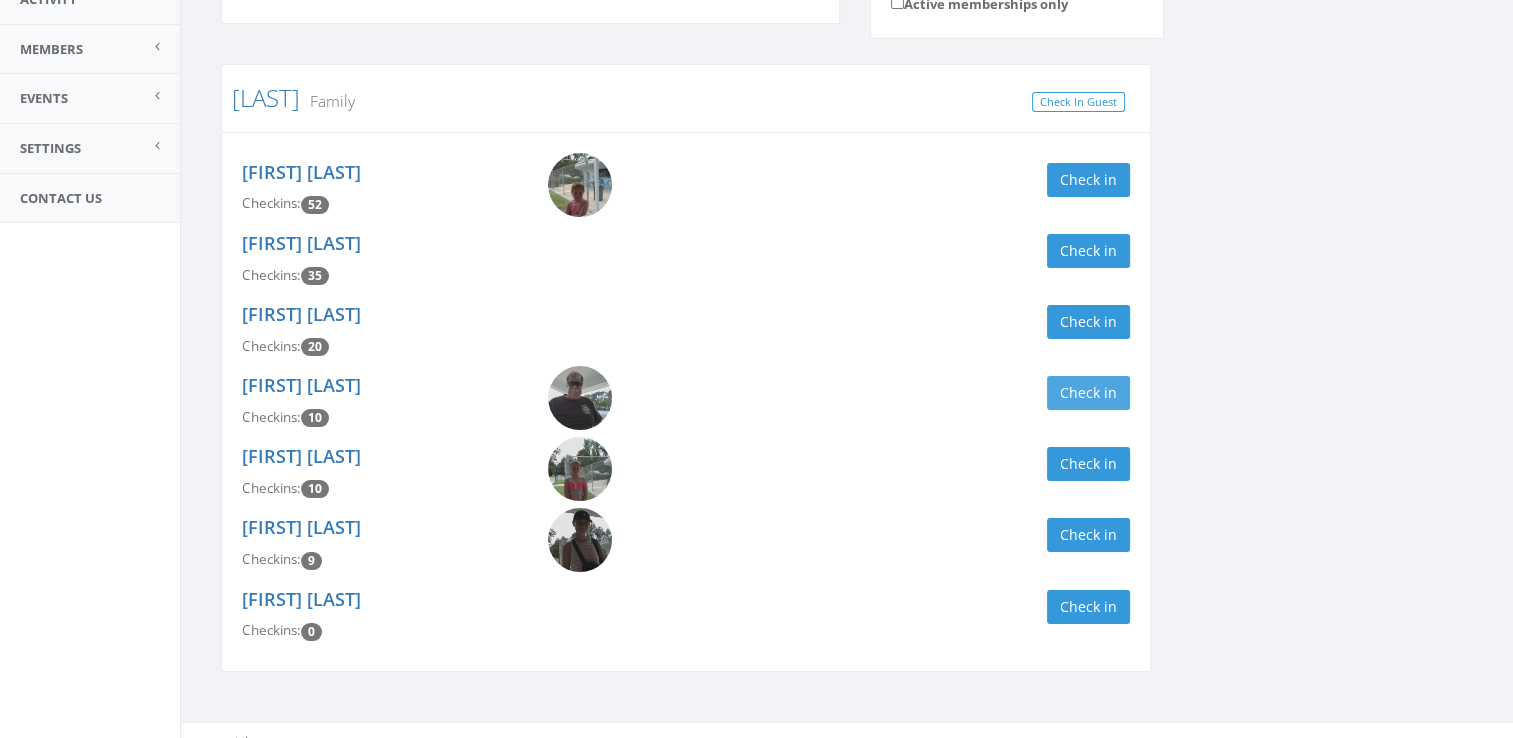 type on "[NAME]" 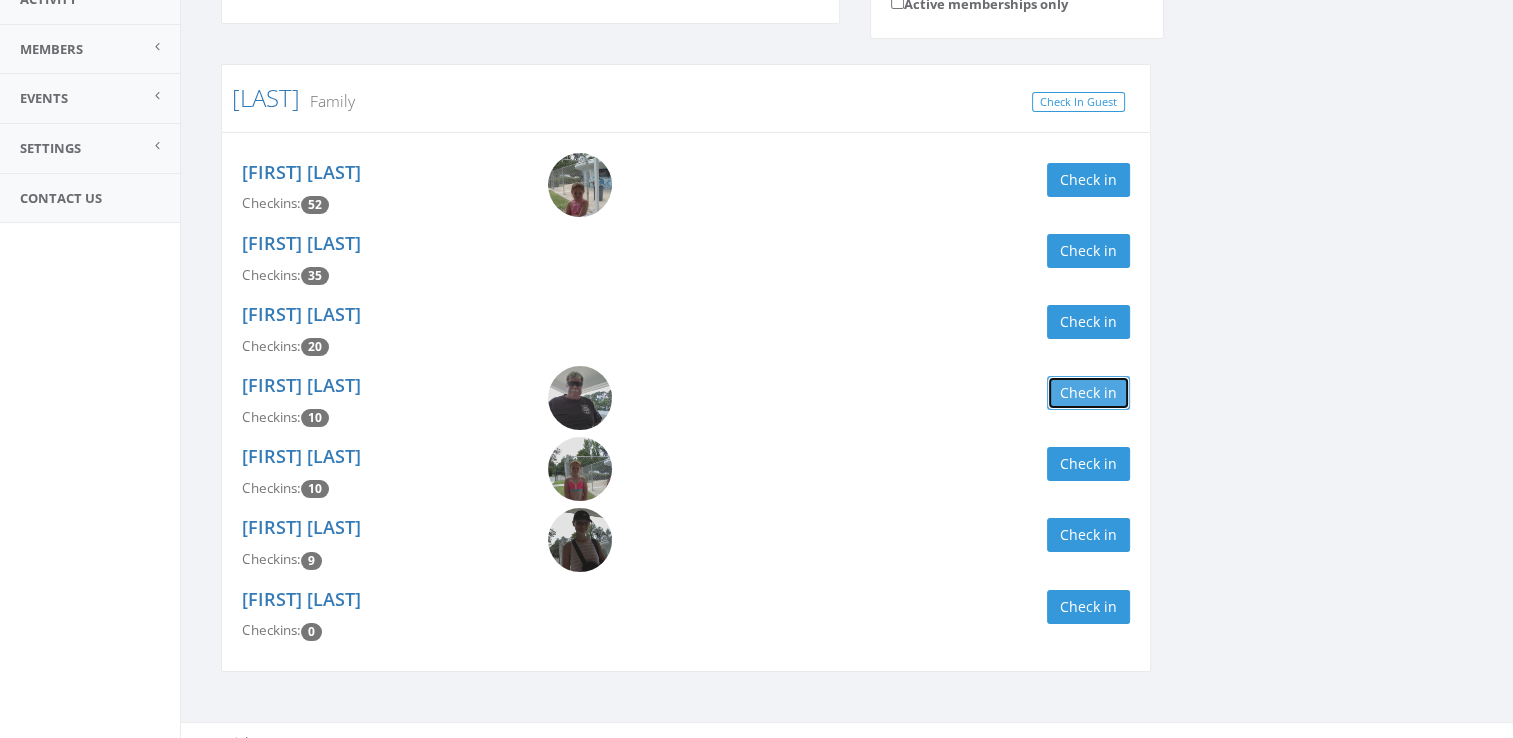 click on "Check in" at bounding box center [1088, 393] 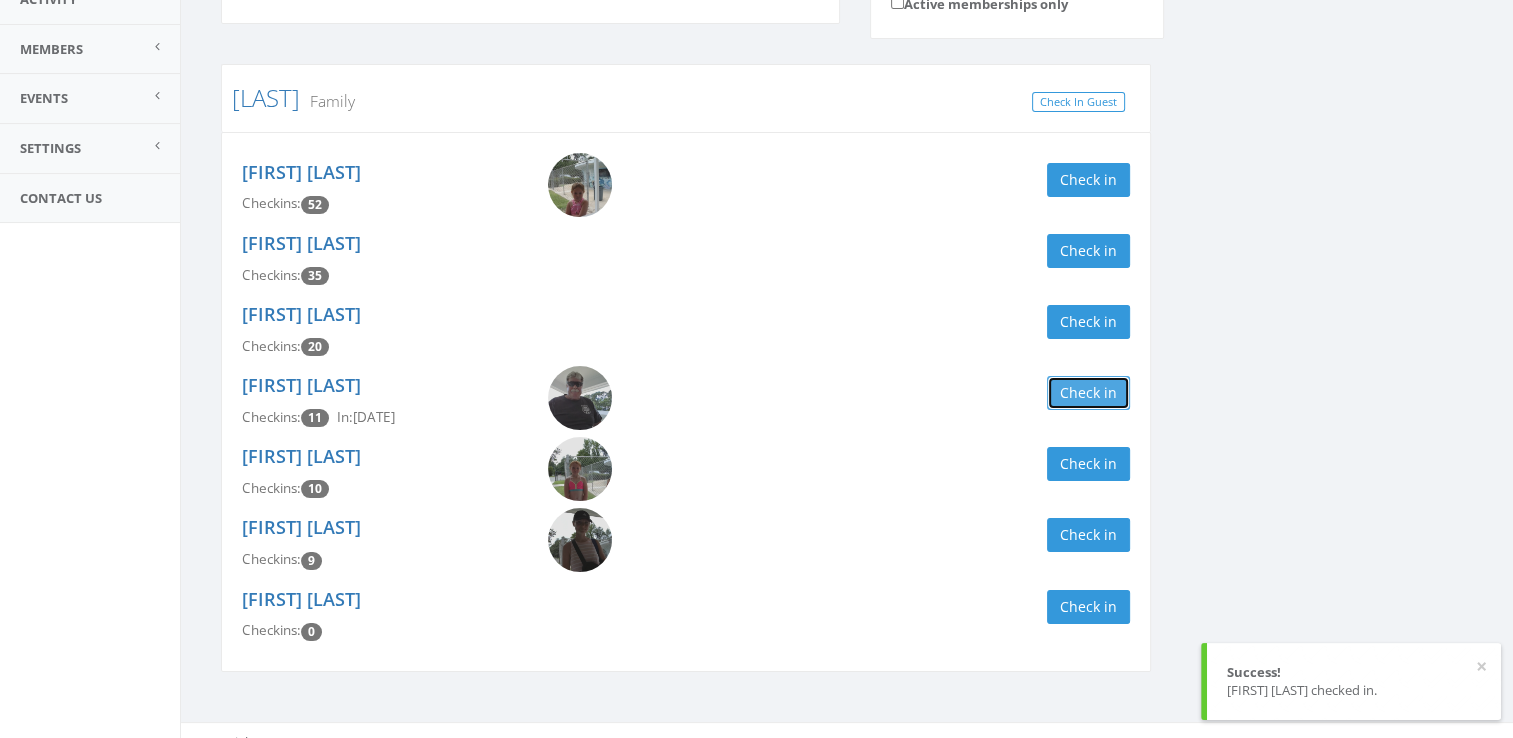 scroll, scrollTop: 0, scrollLeft: 0, axis: both 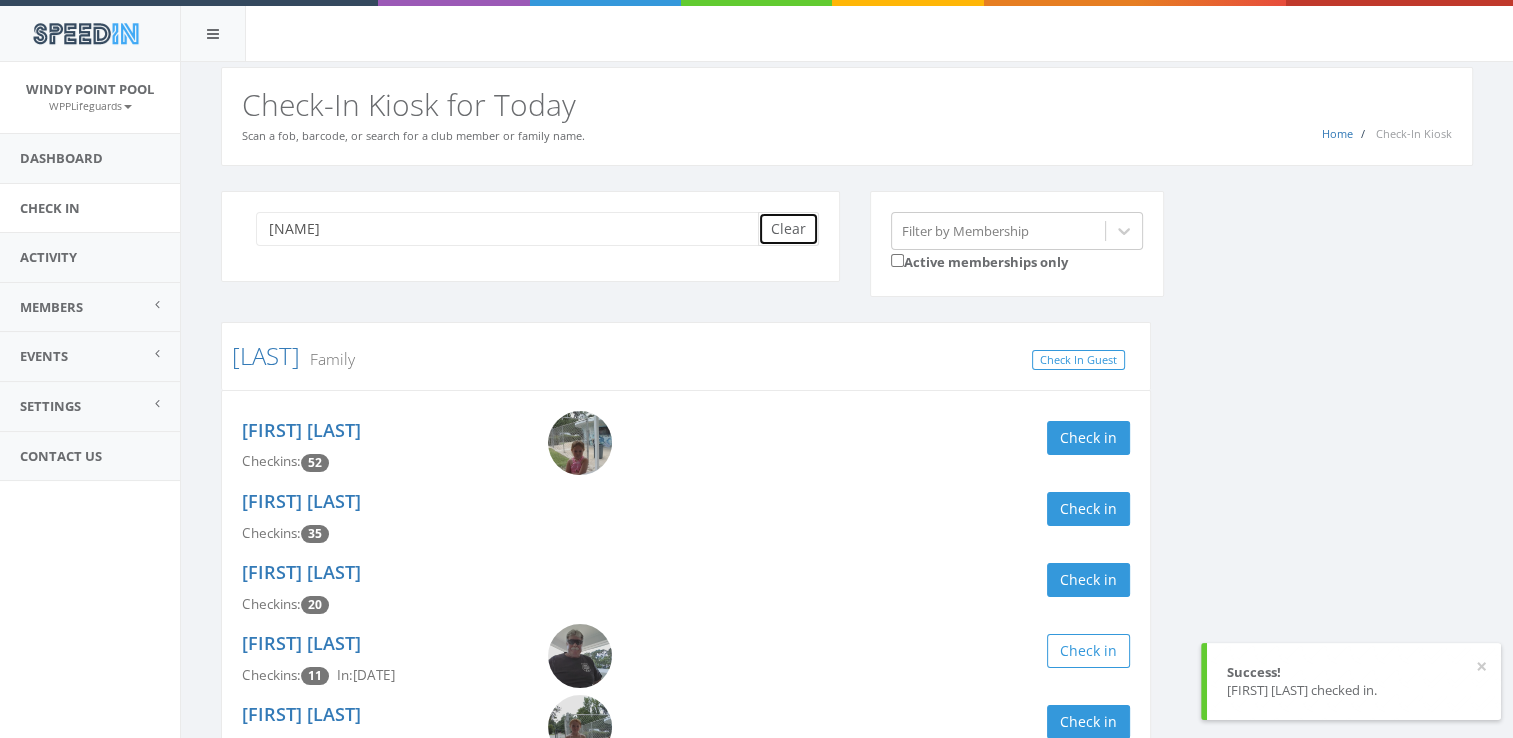click on "Clear" at bounding box center [788, 229] 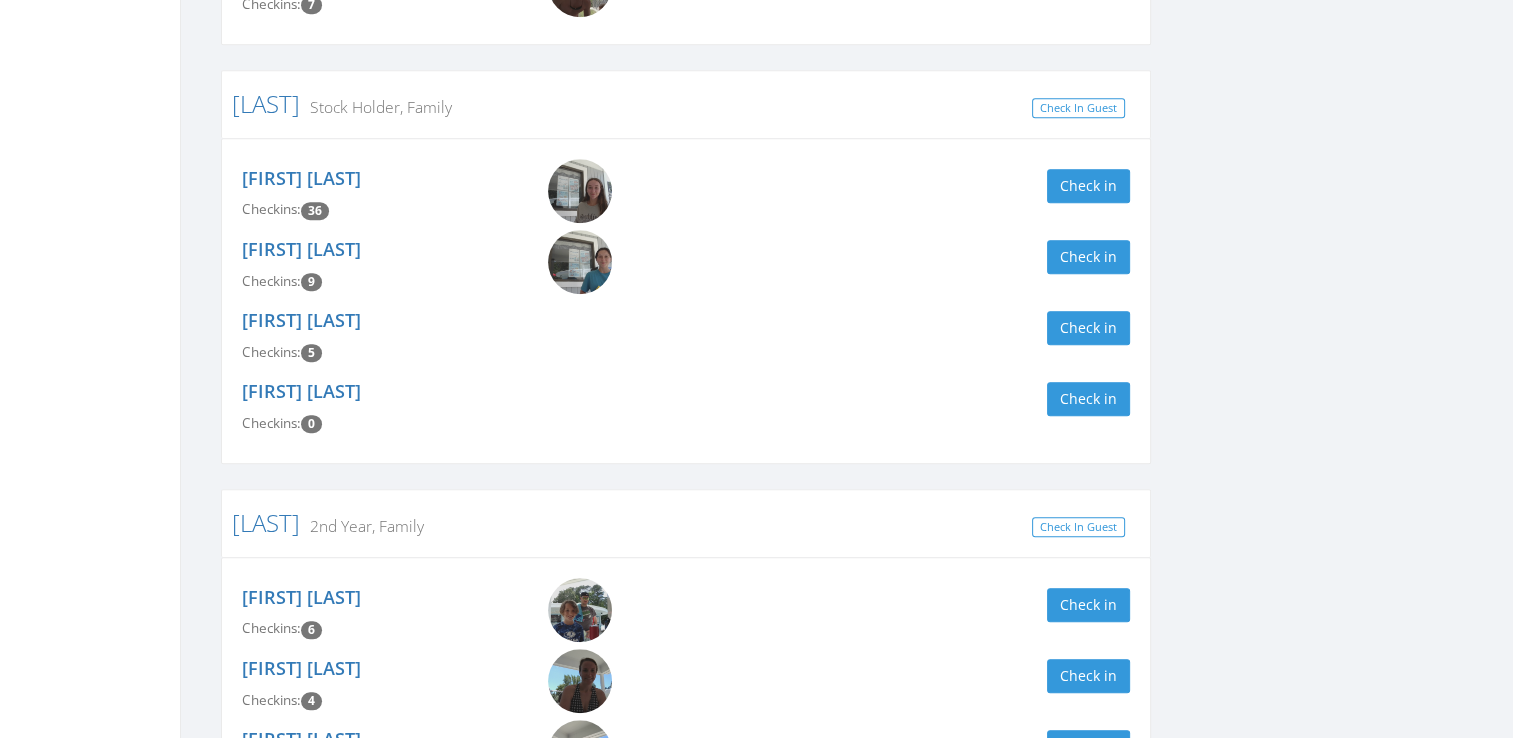 scroll, scrollTop: 1376, scrollLeft: 0, axis: vertical 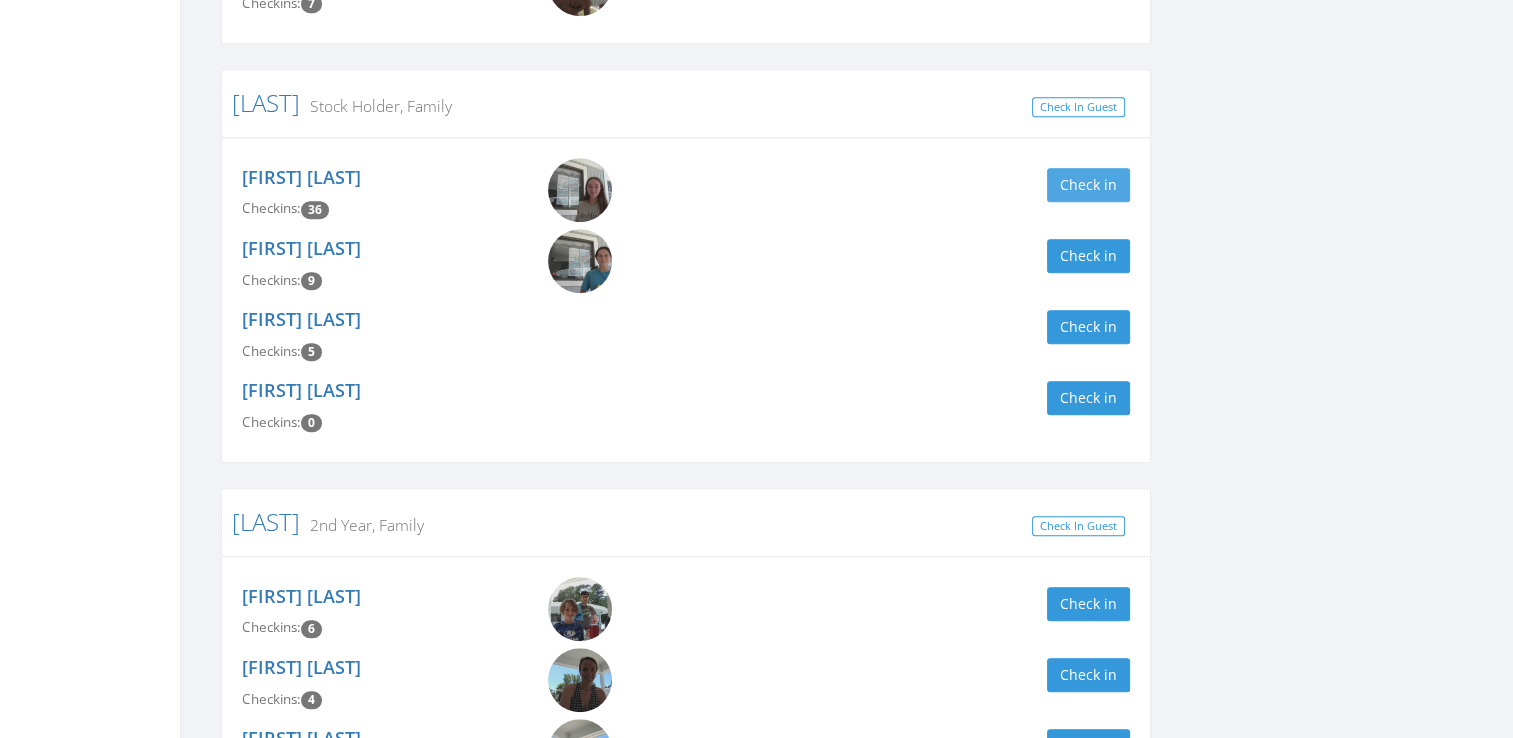 type on "[NAME]" 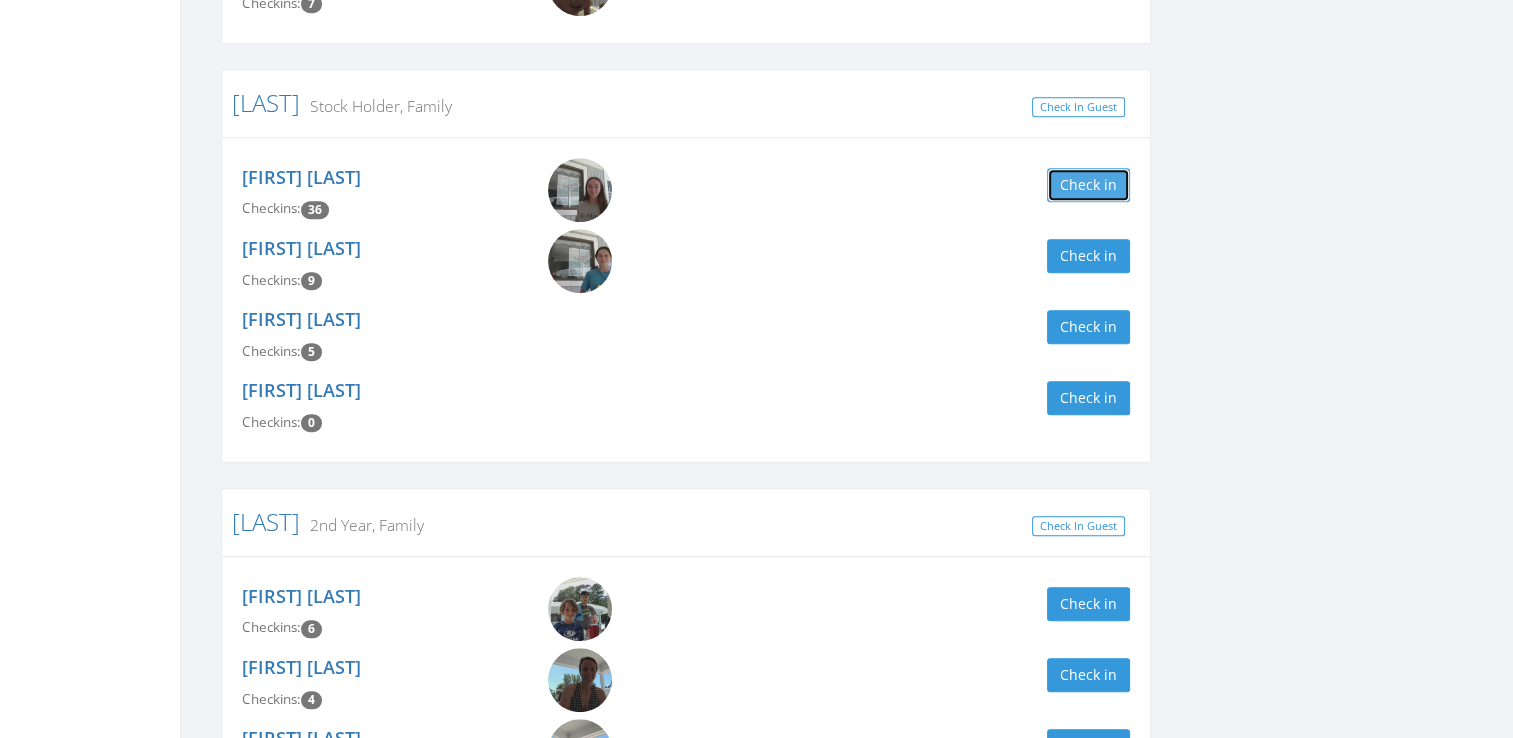 click on "Check in" at bounding box center (1088, 185) 